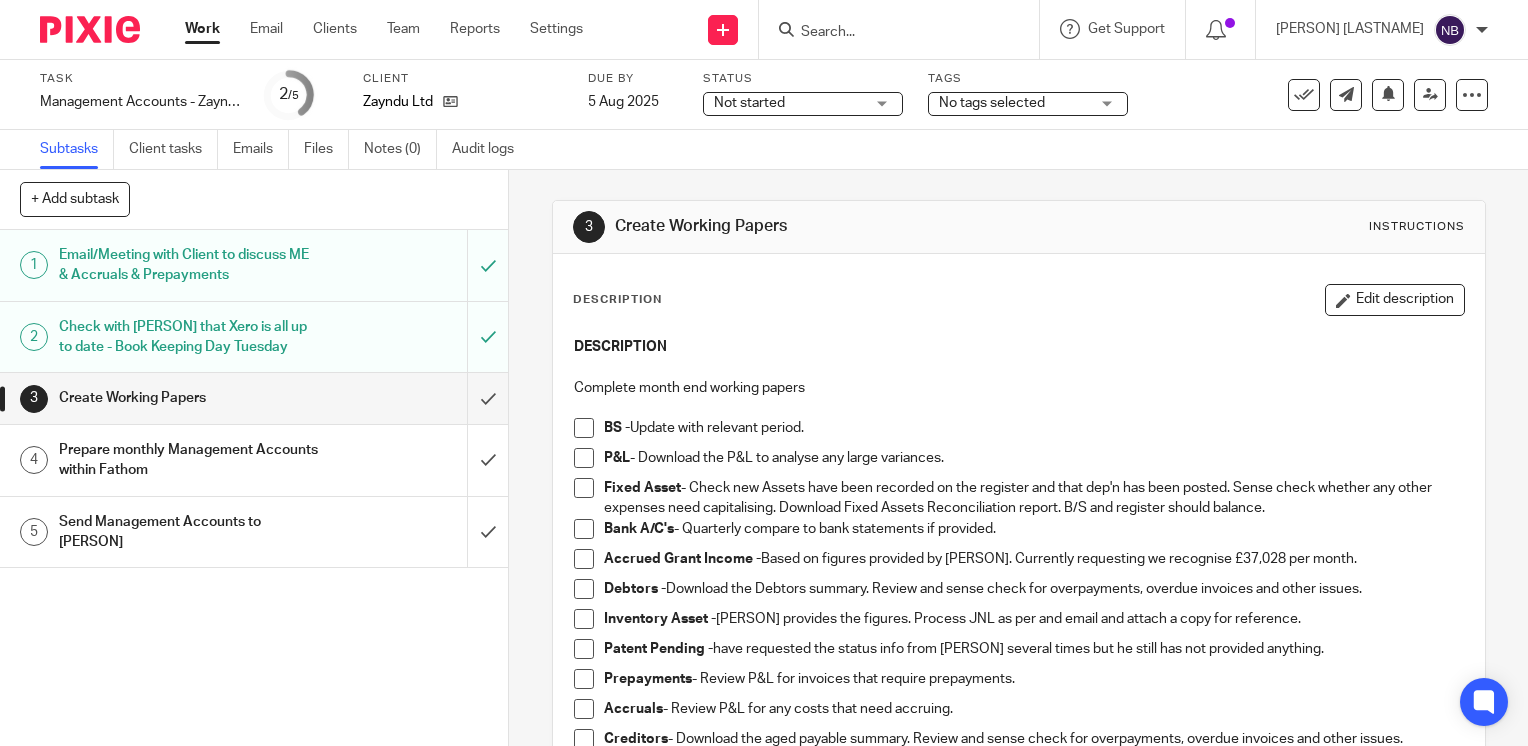 scroll, scrollTop: 0, scrollLeft: 0, axis: both 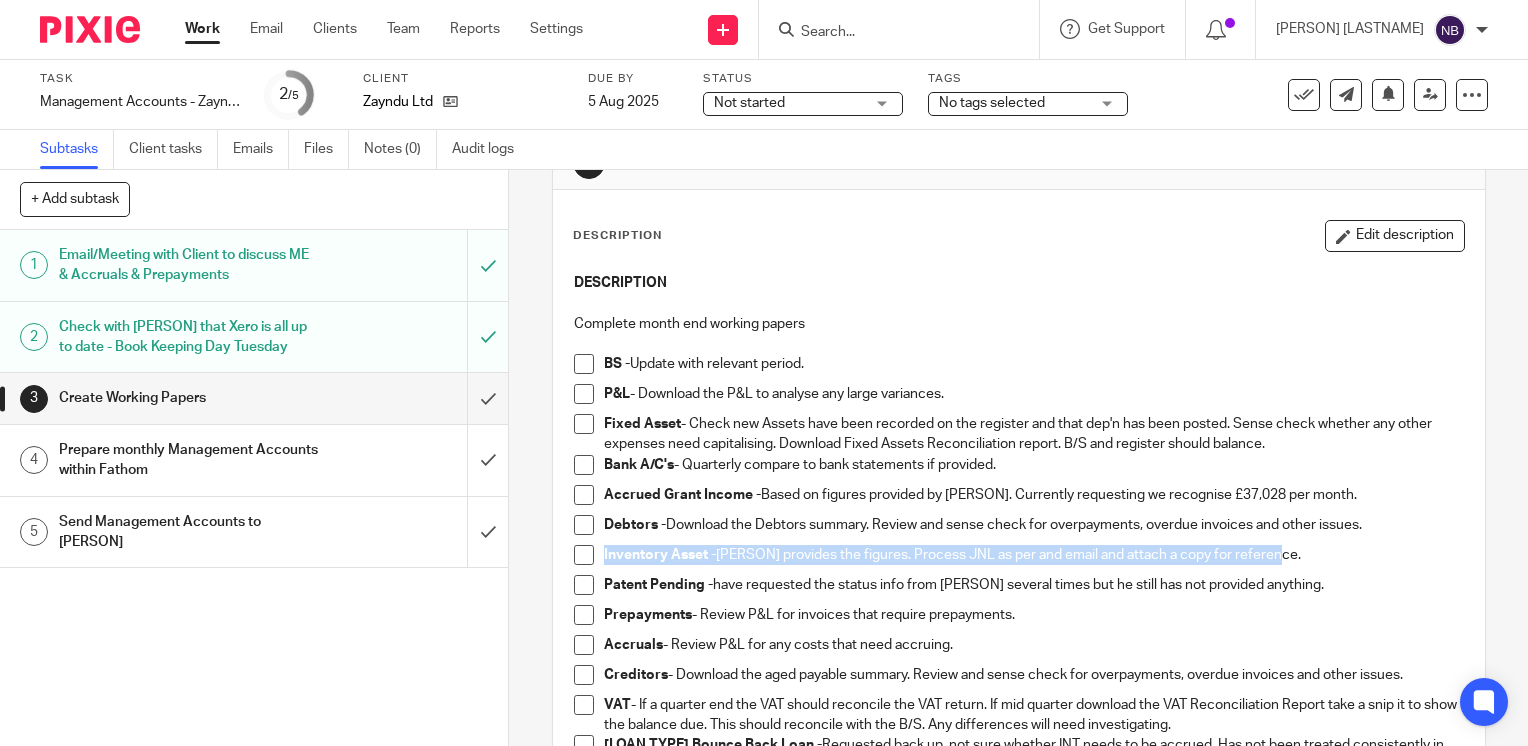 click at bounding box center (584, 364) 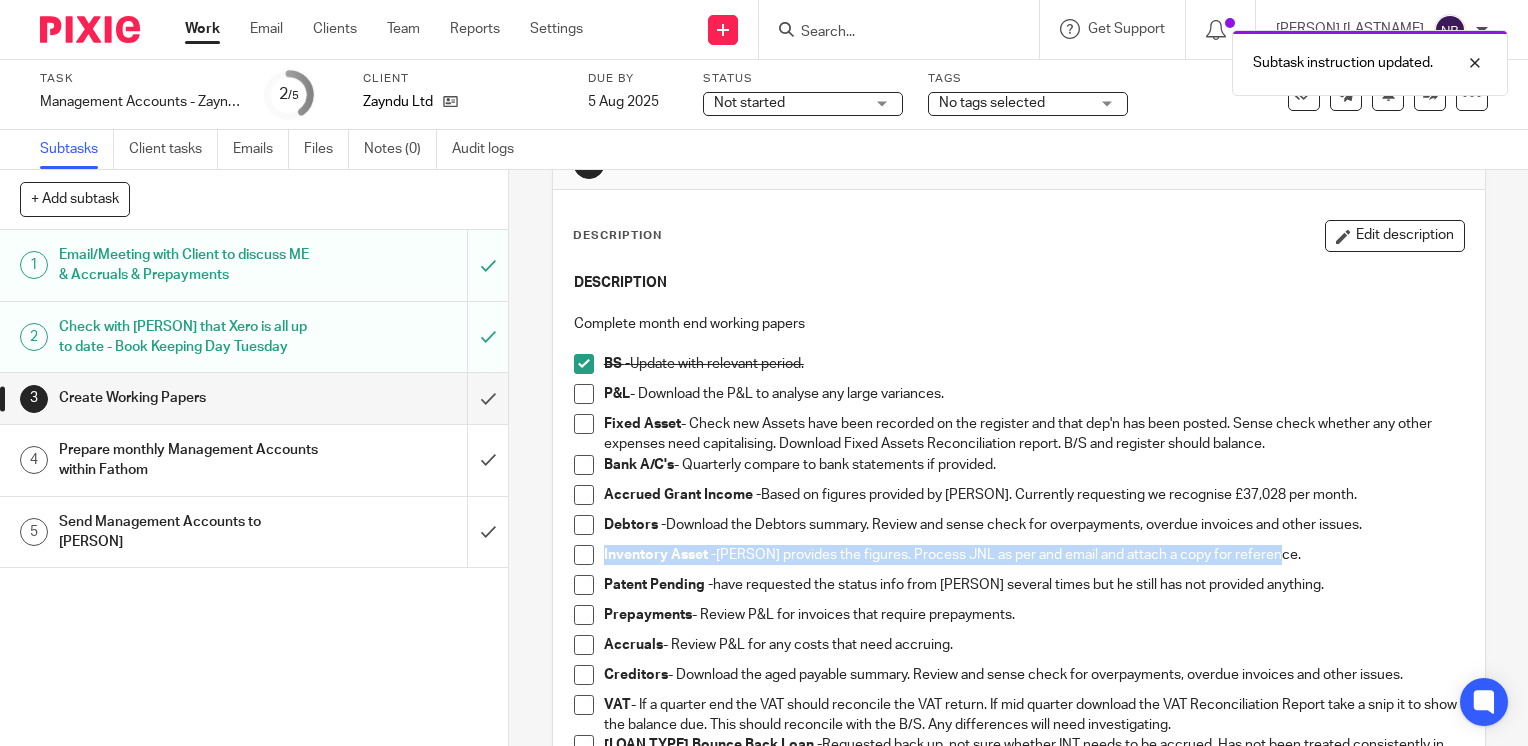 click at bounding box center (584, 394) 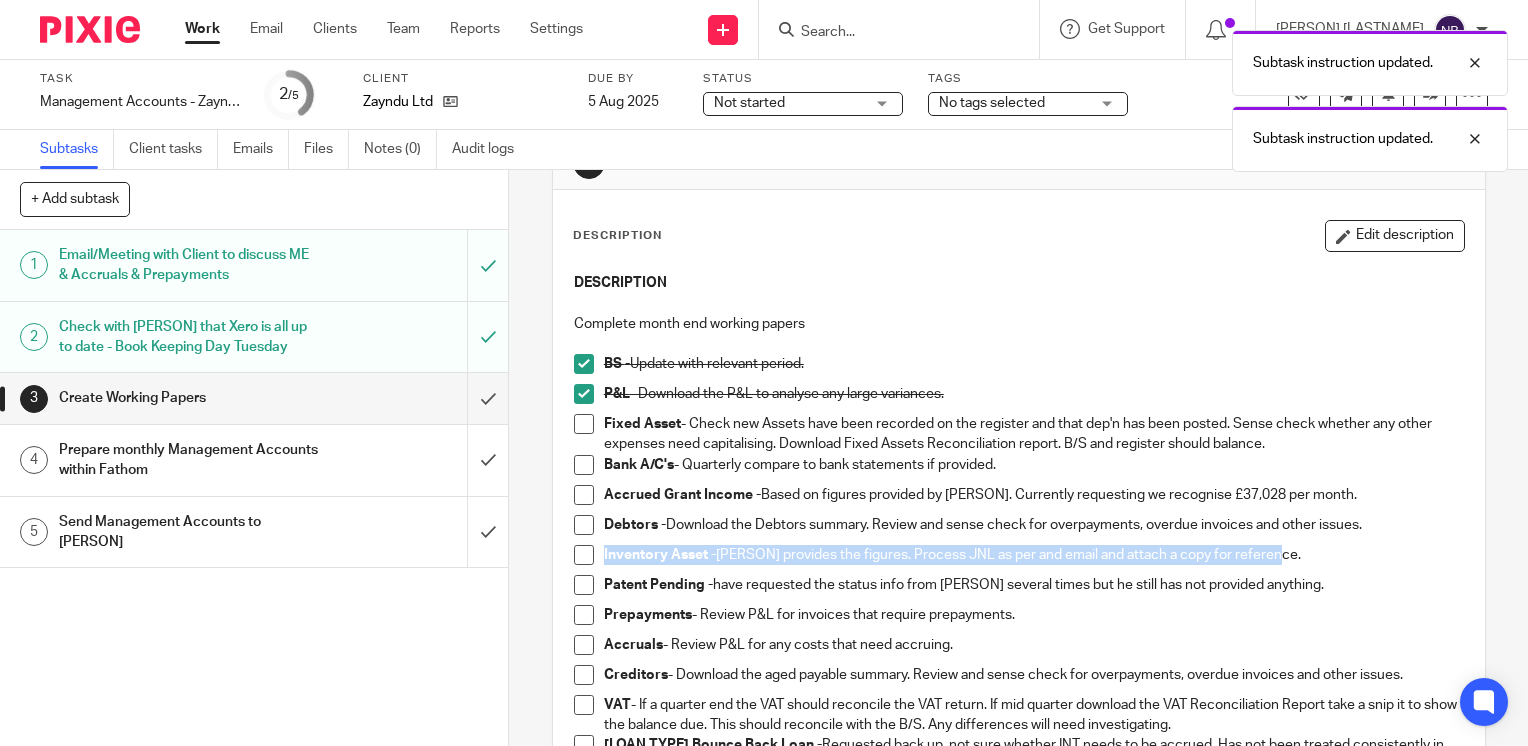 click at bounding box center (584, 424) 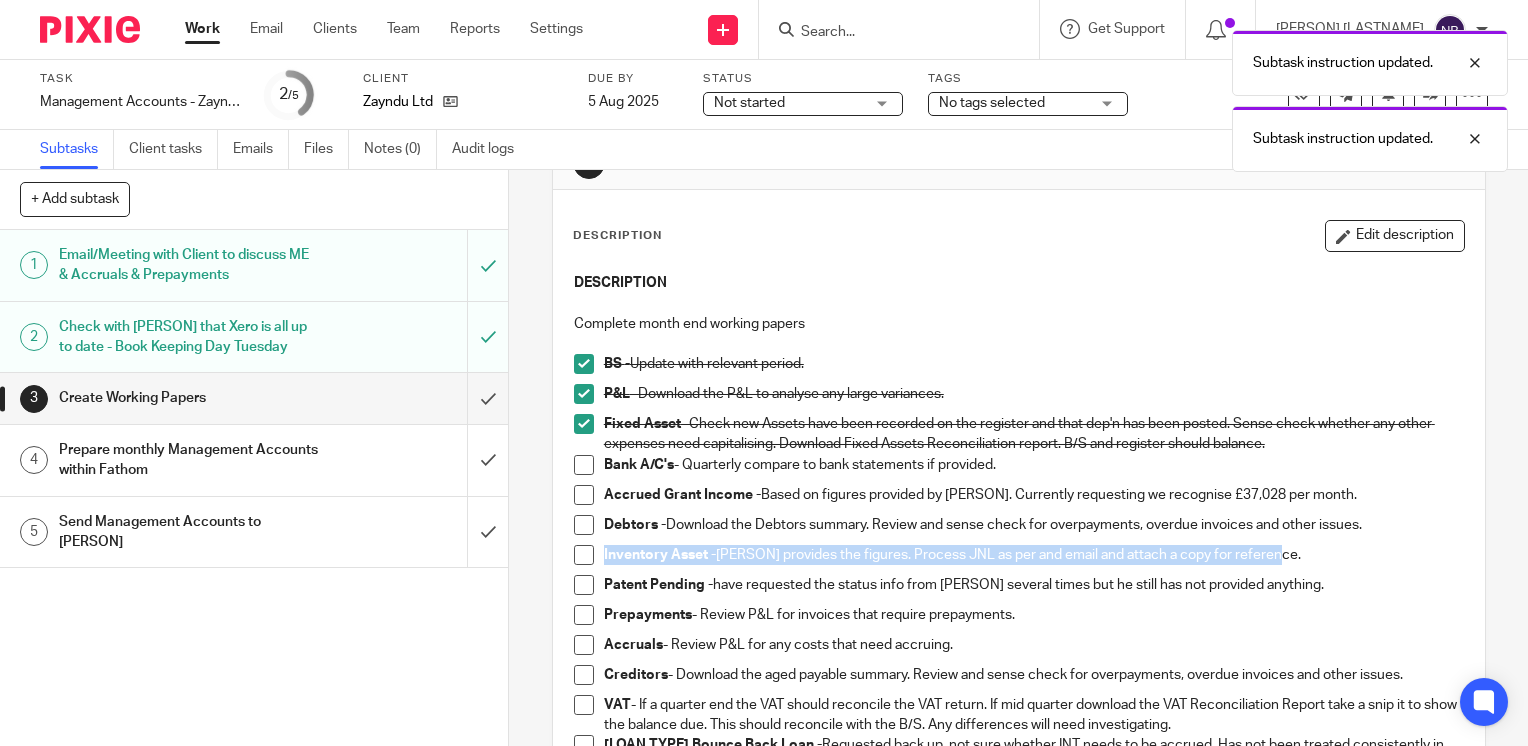 click at bounding box center [584, 394] 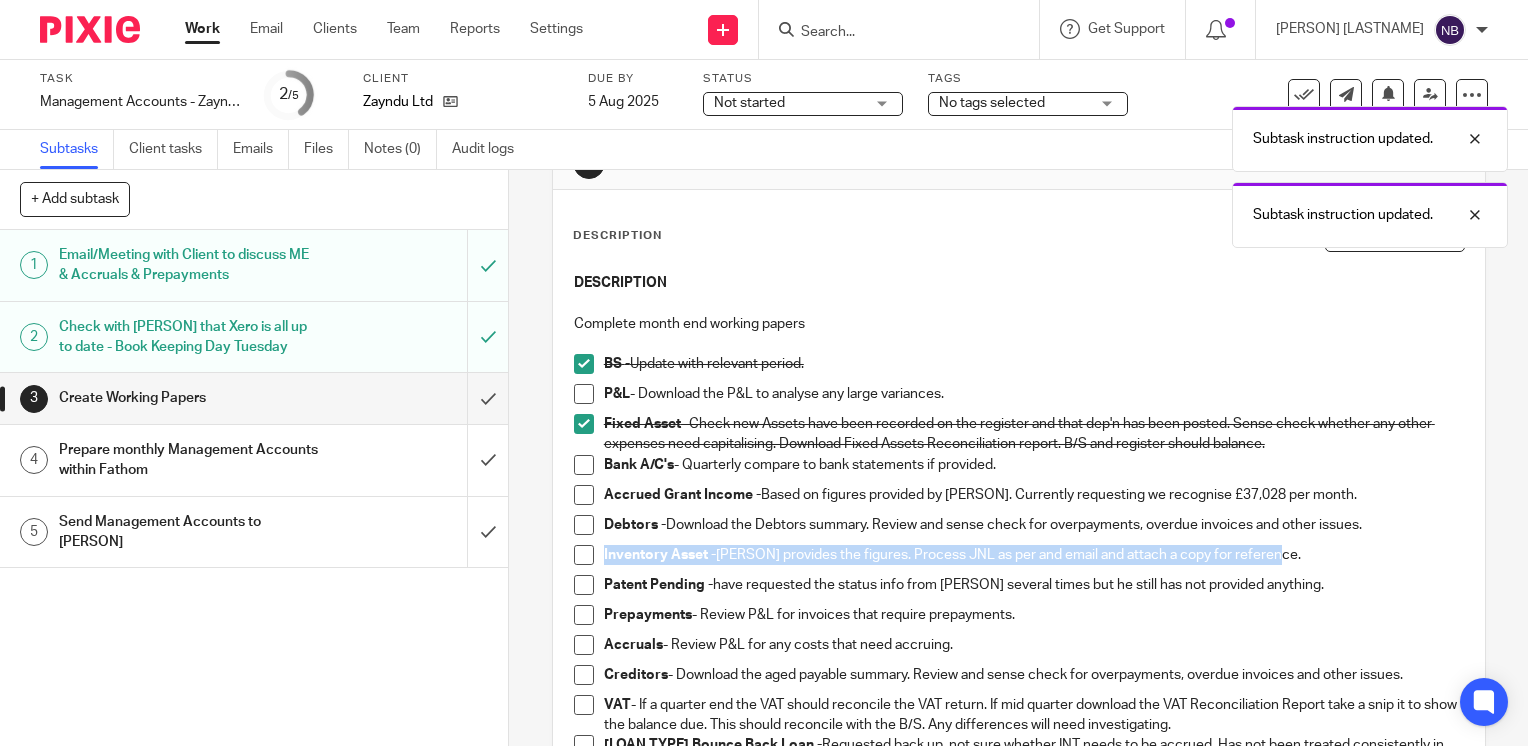 click at bounding box center [584, 465] 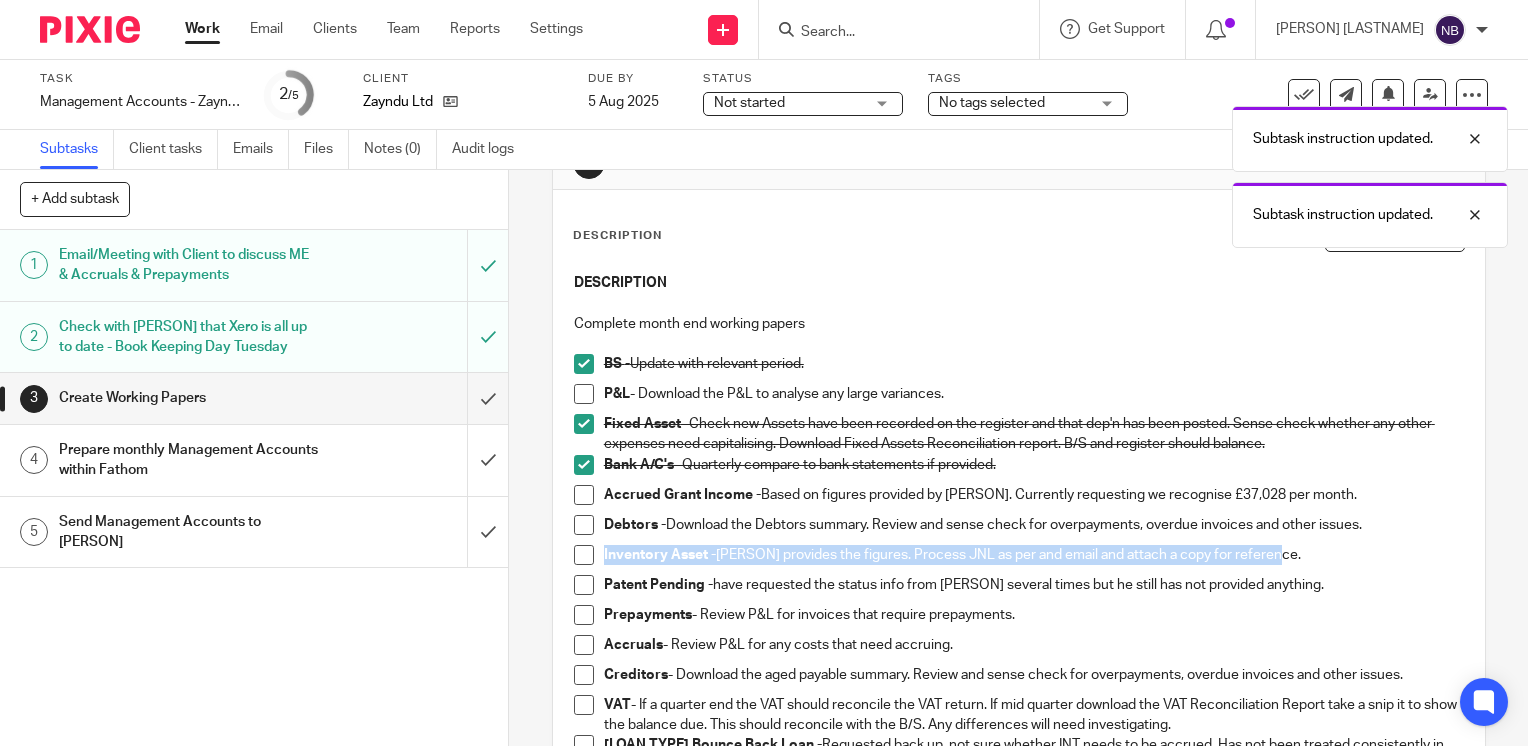 click at bounding box center [584, 495] 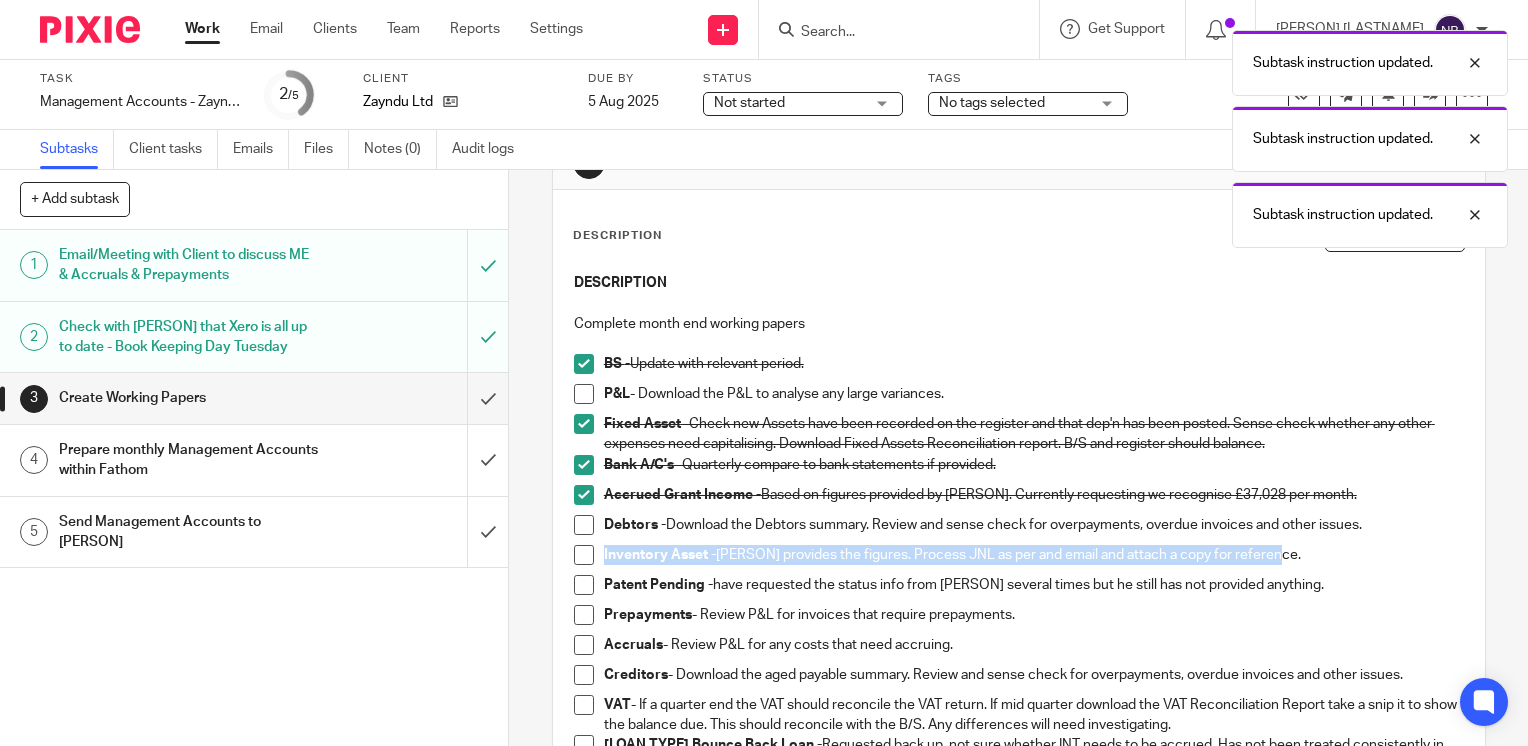 click at bounding box center [584, 525] 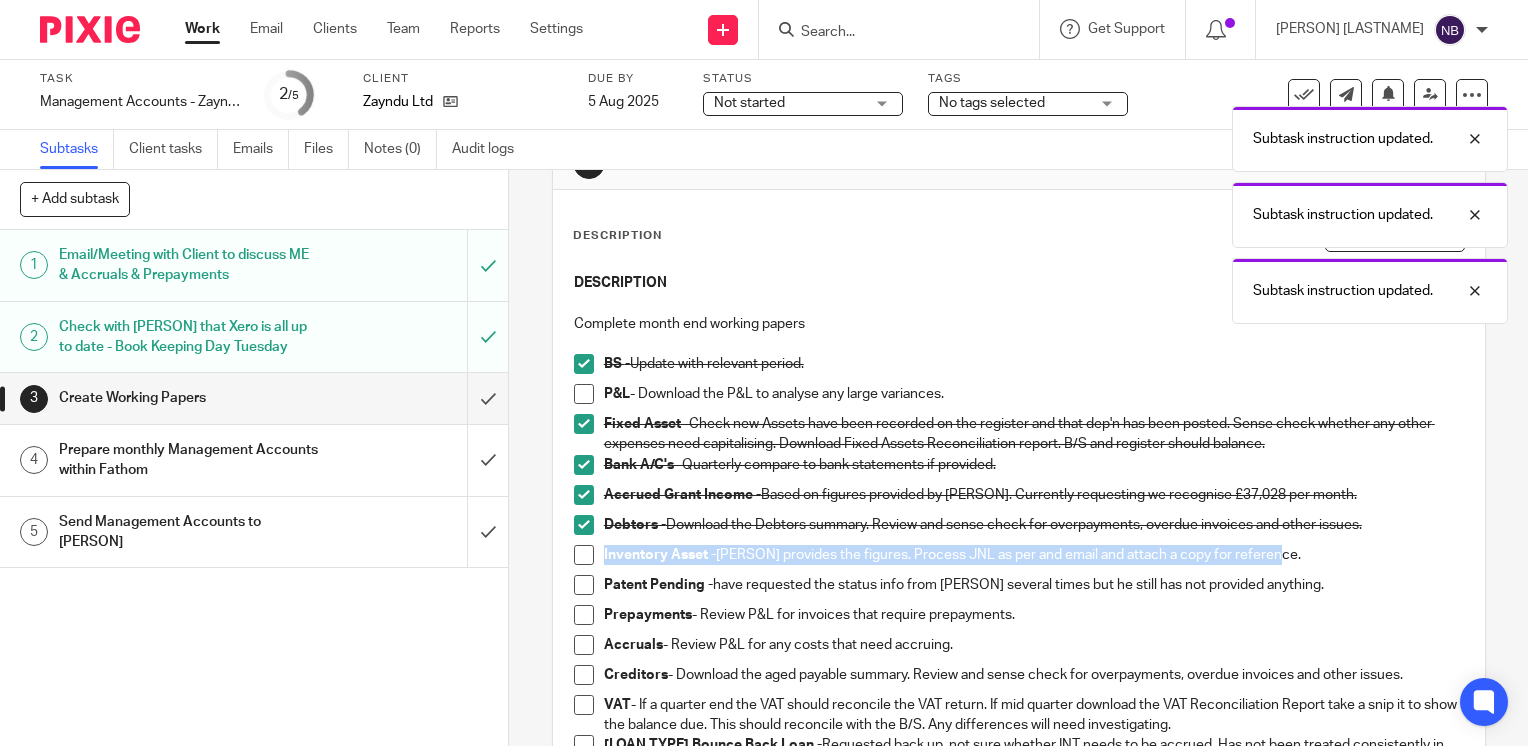 click at bounding box center (584, 555) 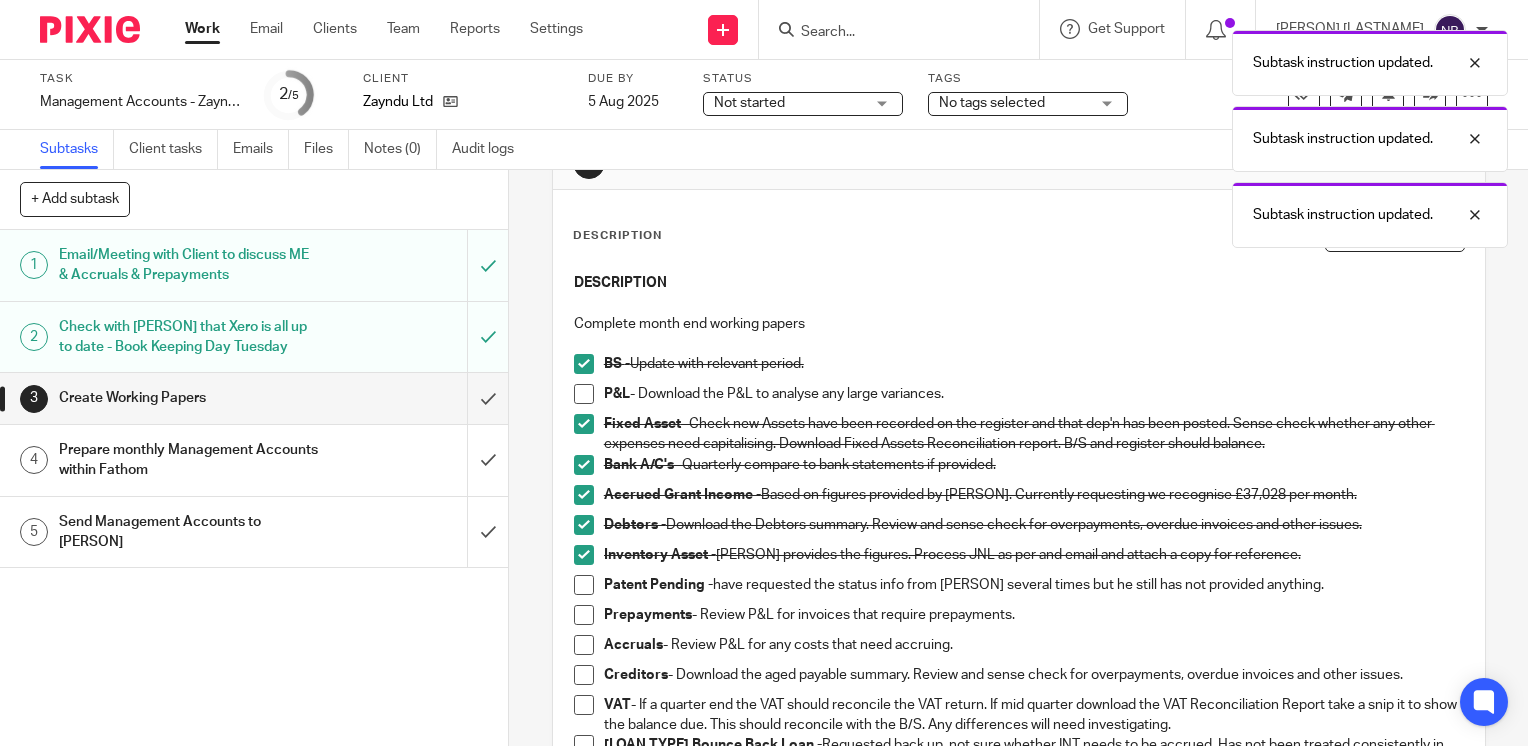 click at bounding box center [584, 555] 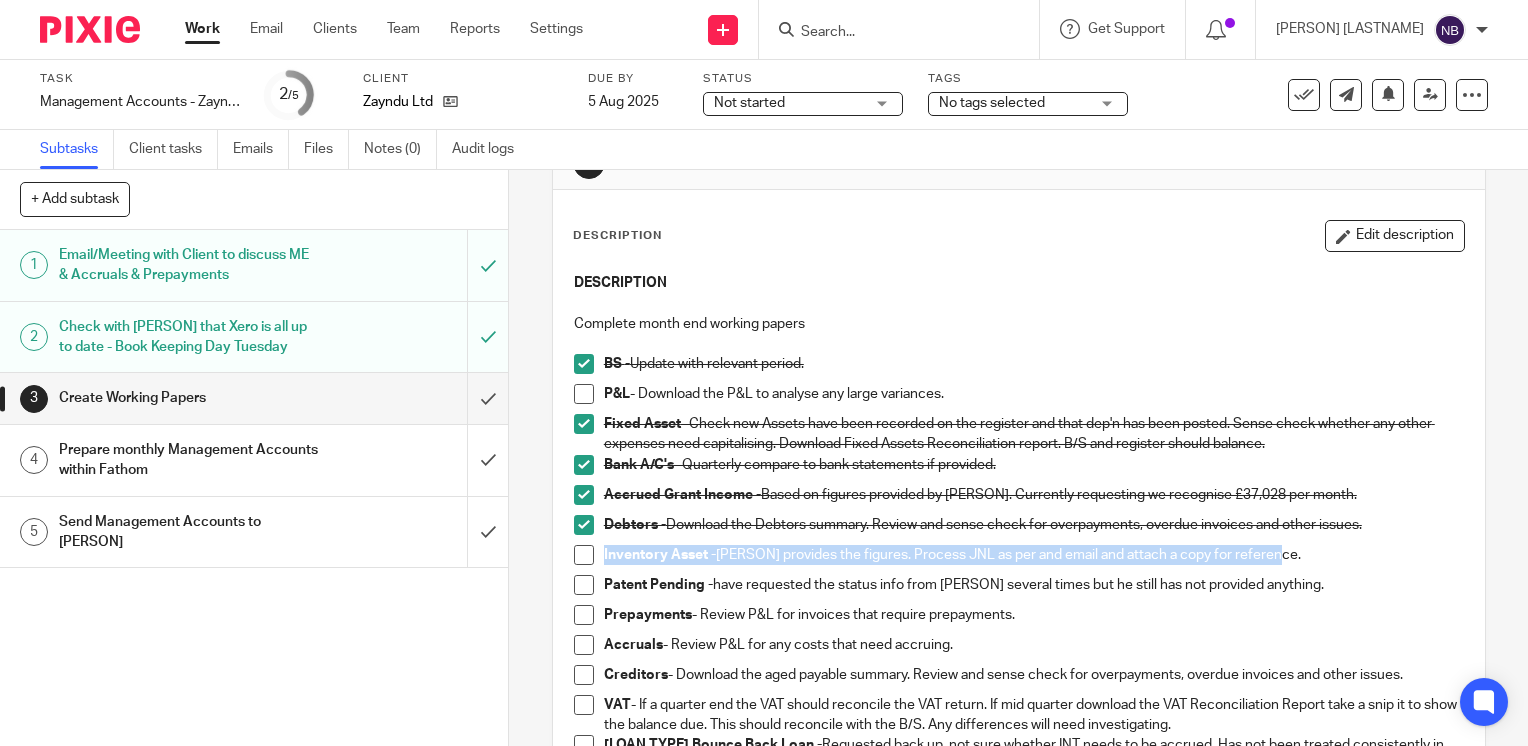 click at bounding box center [584, 585] 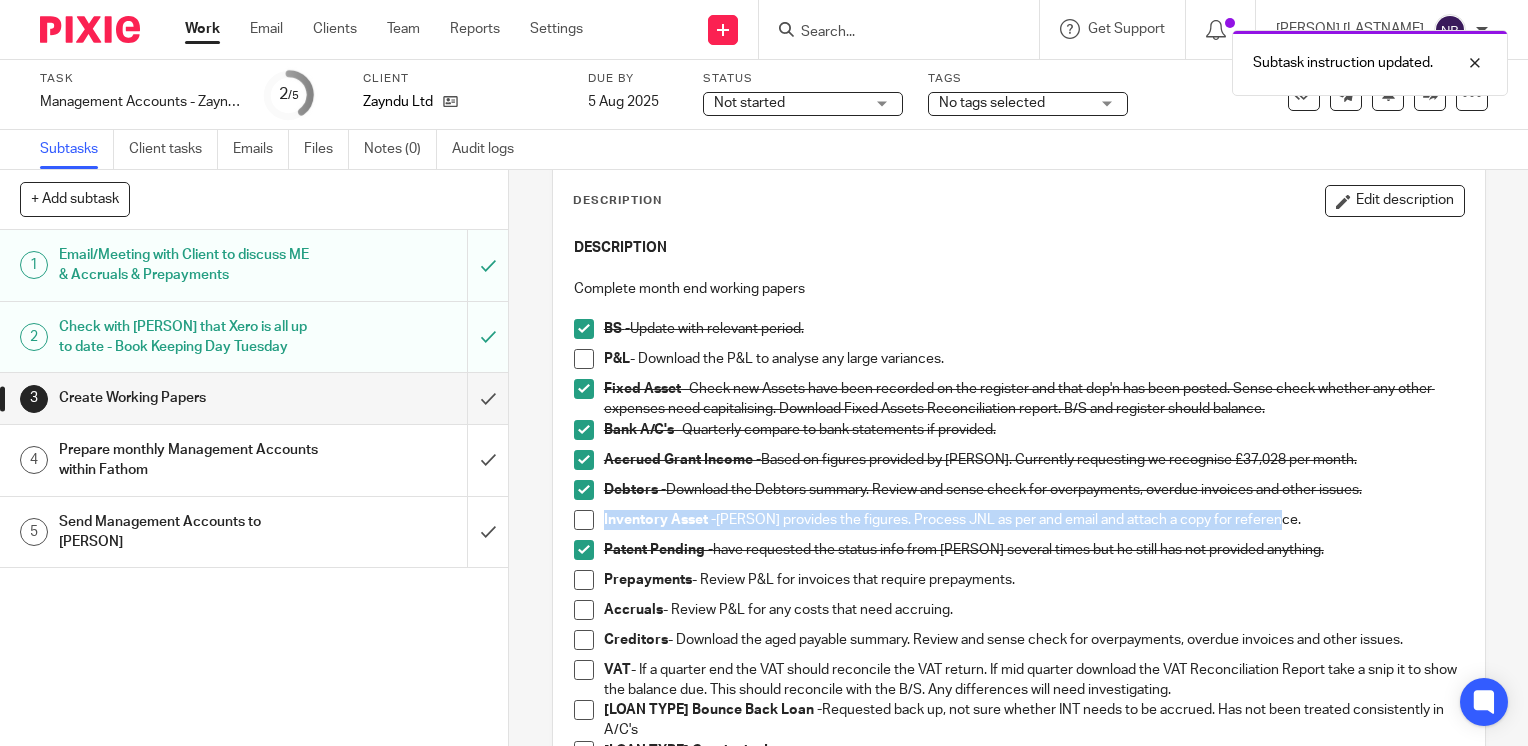 scroll, scrollTop: 230, scrollLeft: 0, axis: vertical 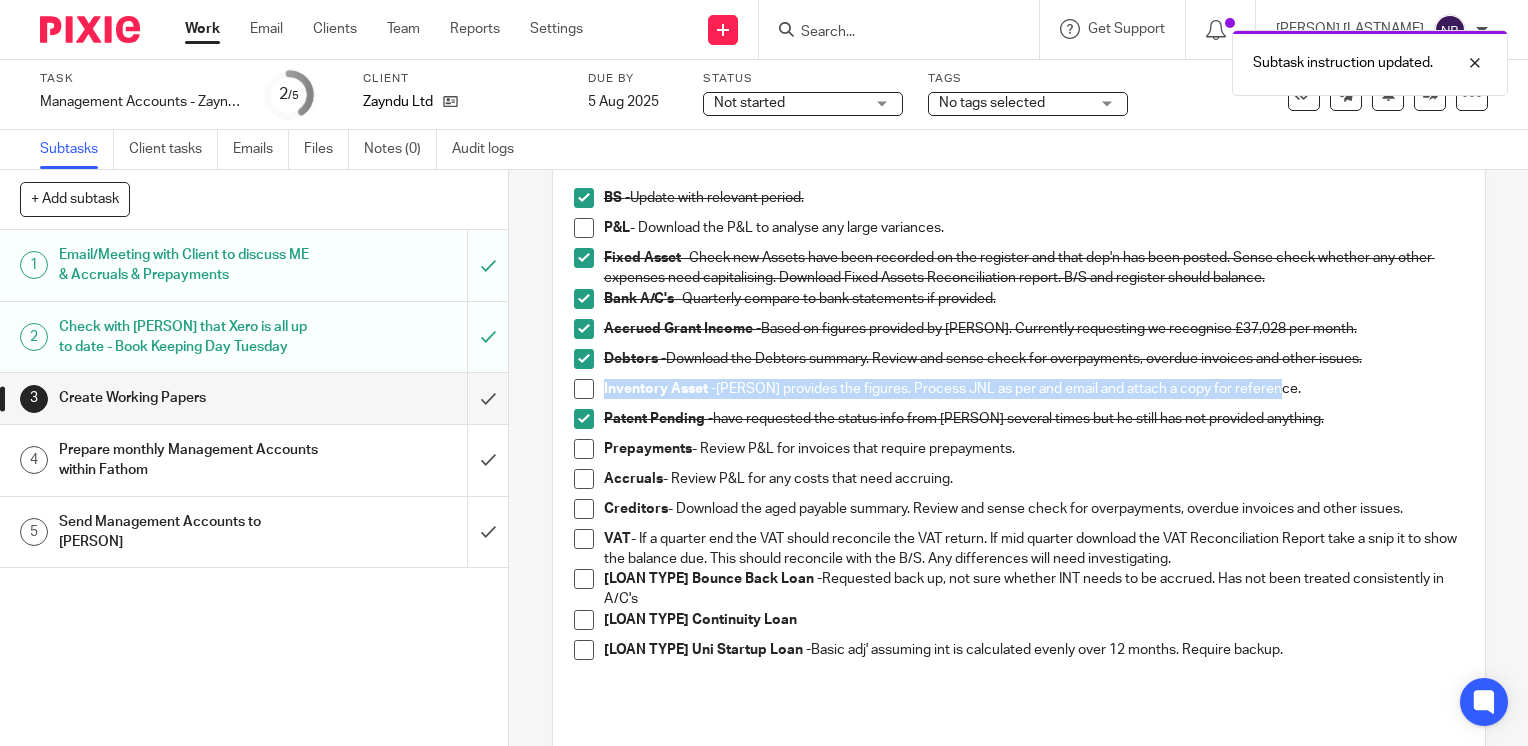 click at bounding box center (584, 449) 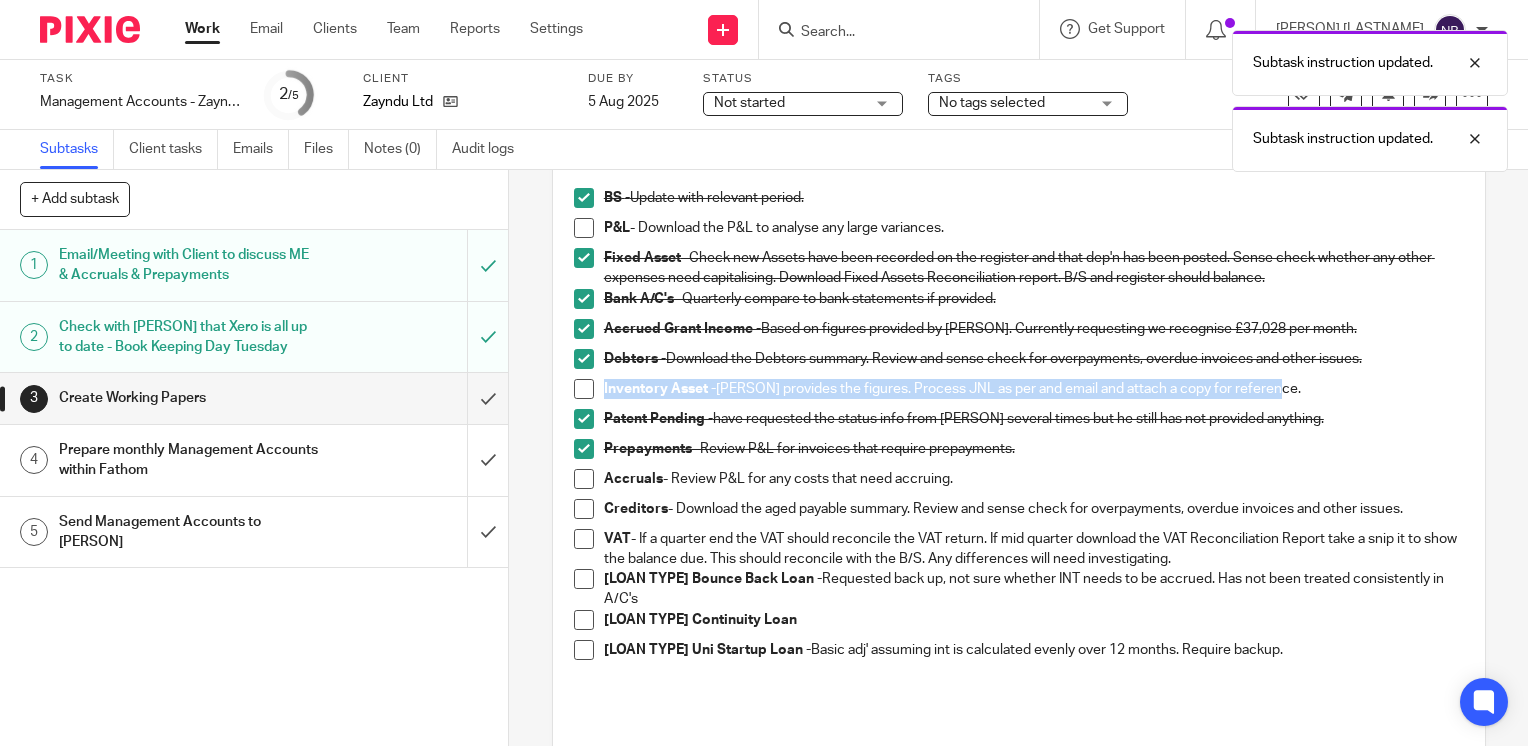 click at bounding box center [584, 479] 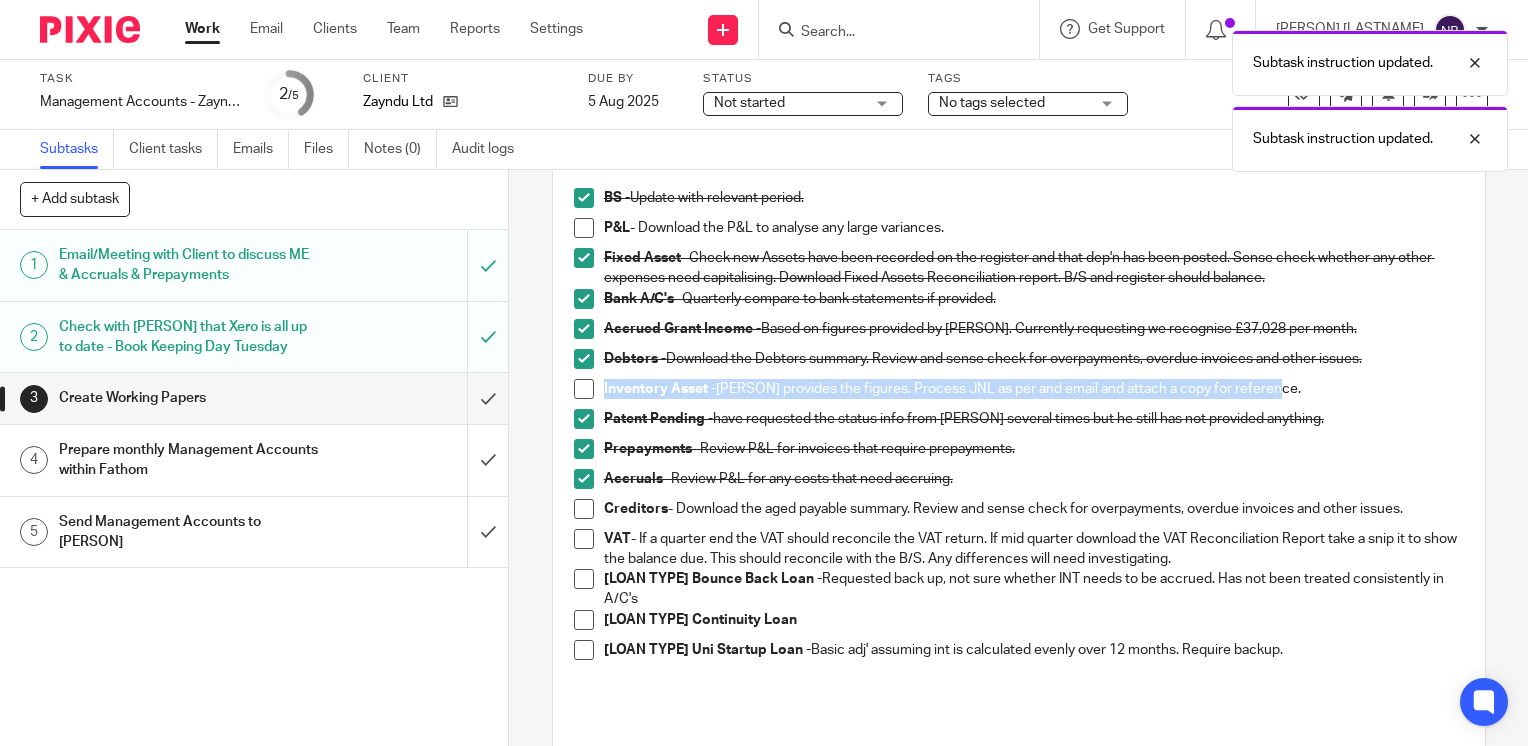 click at bounding box center [584, 509] 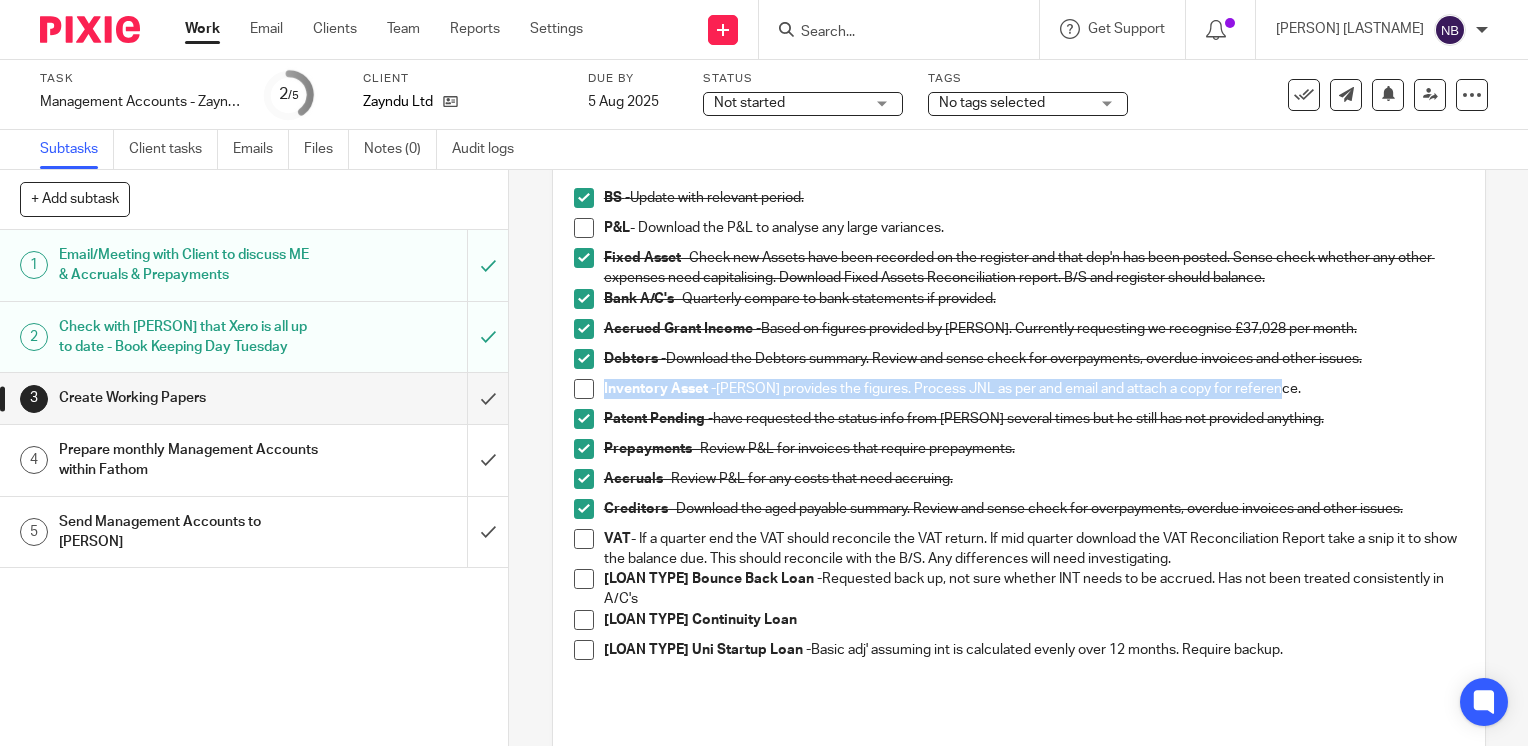 click at bounding box center [584, 579] 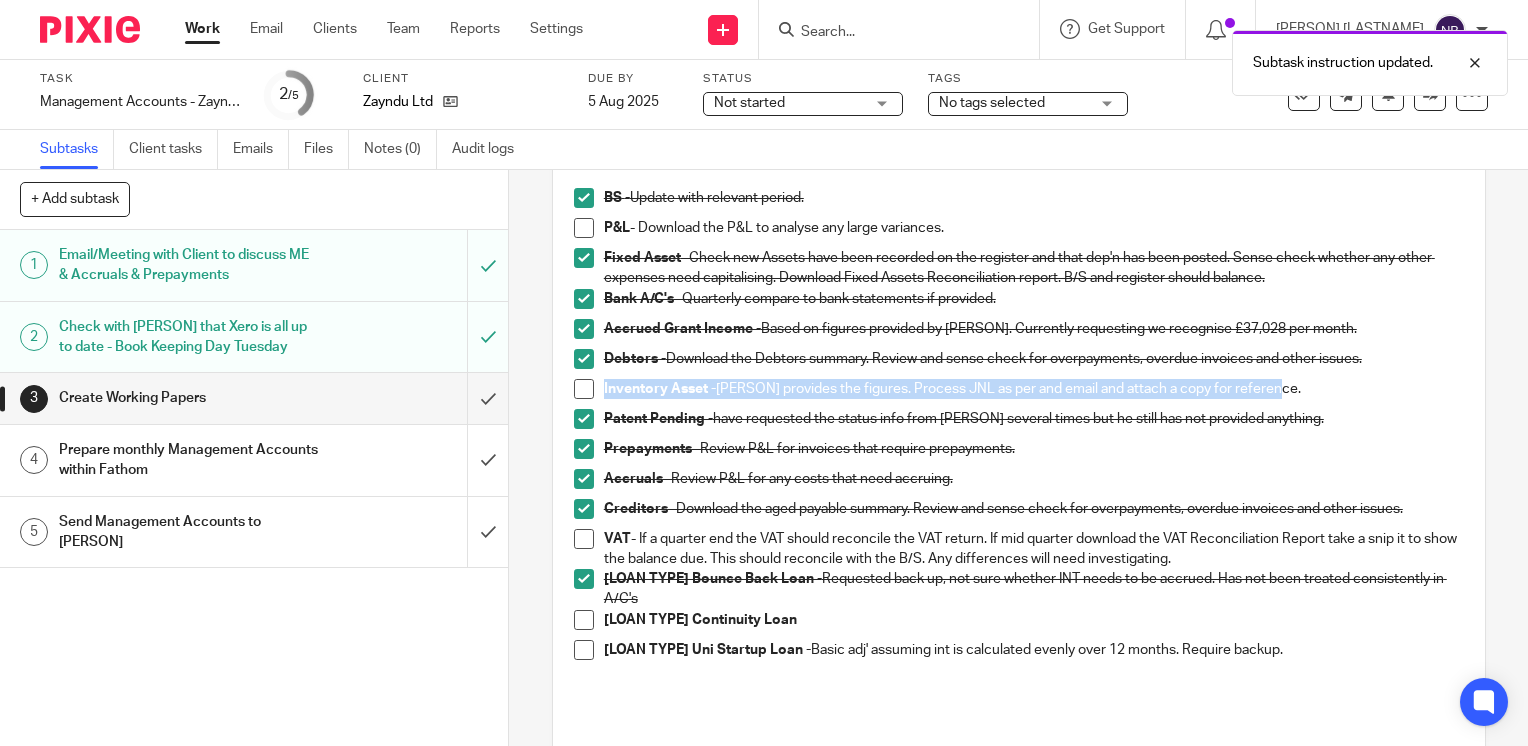click at bounding box center [584, 620] 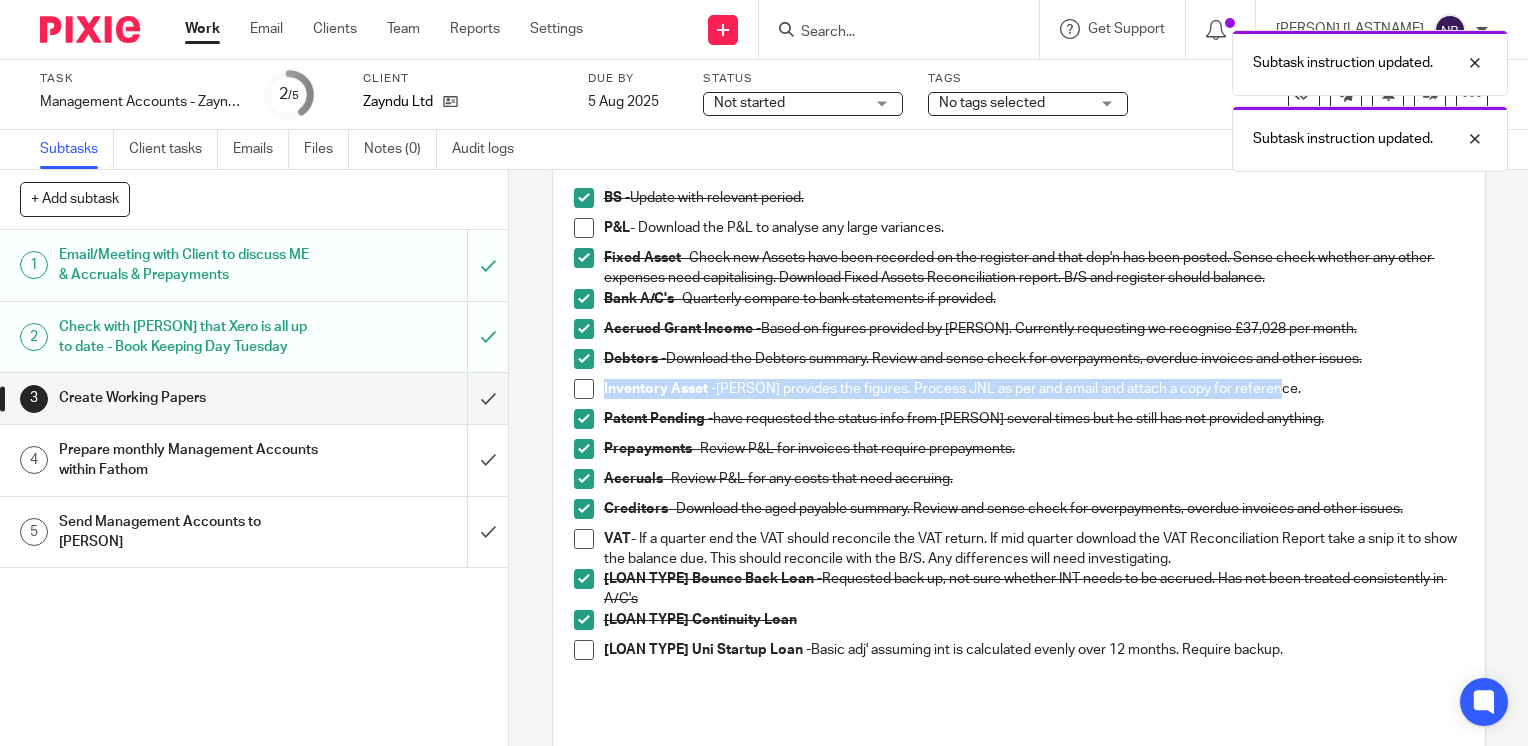 click at bounding box center (584, 620) 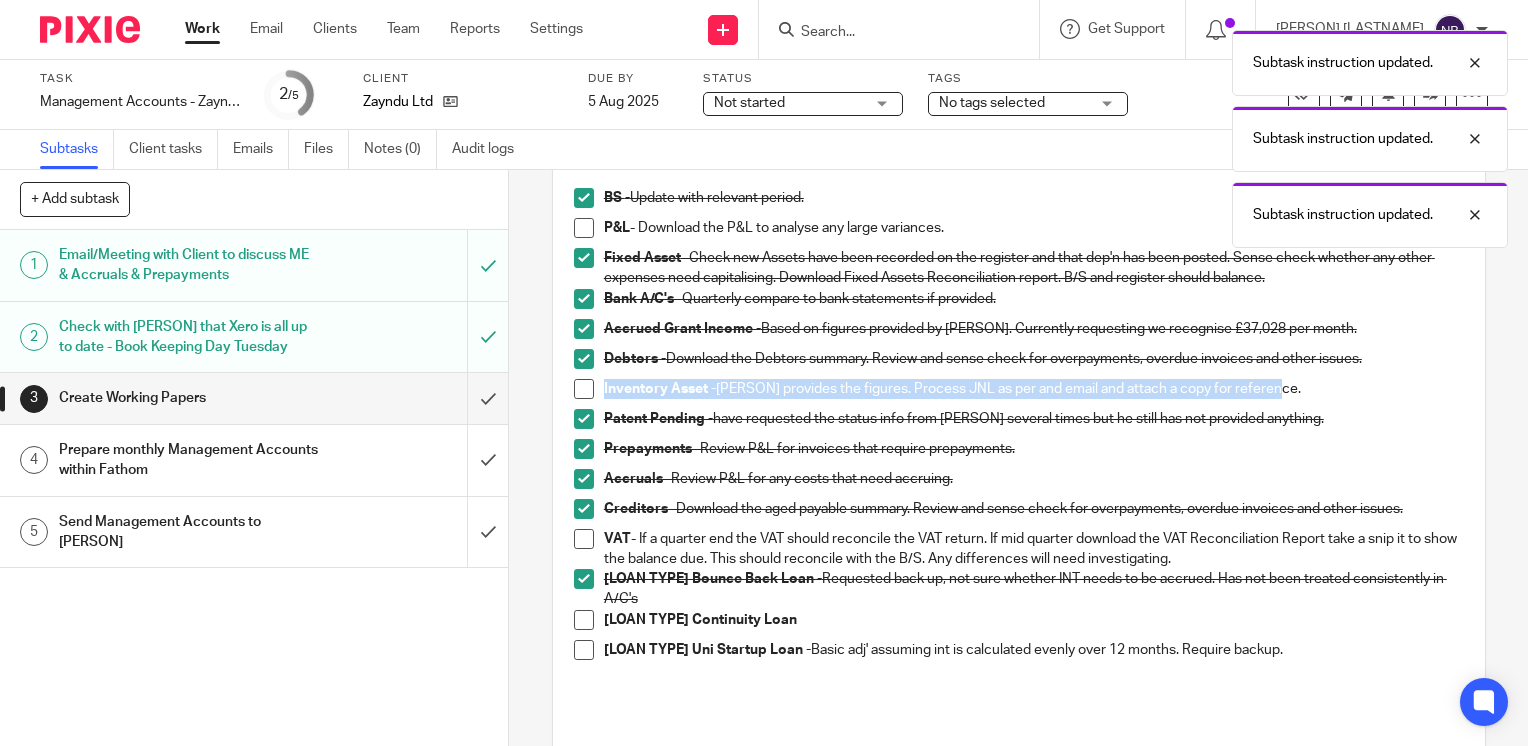 click at bounding box center [584, 650] 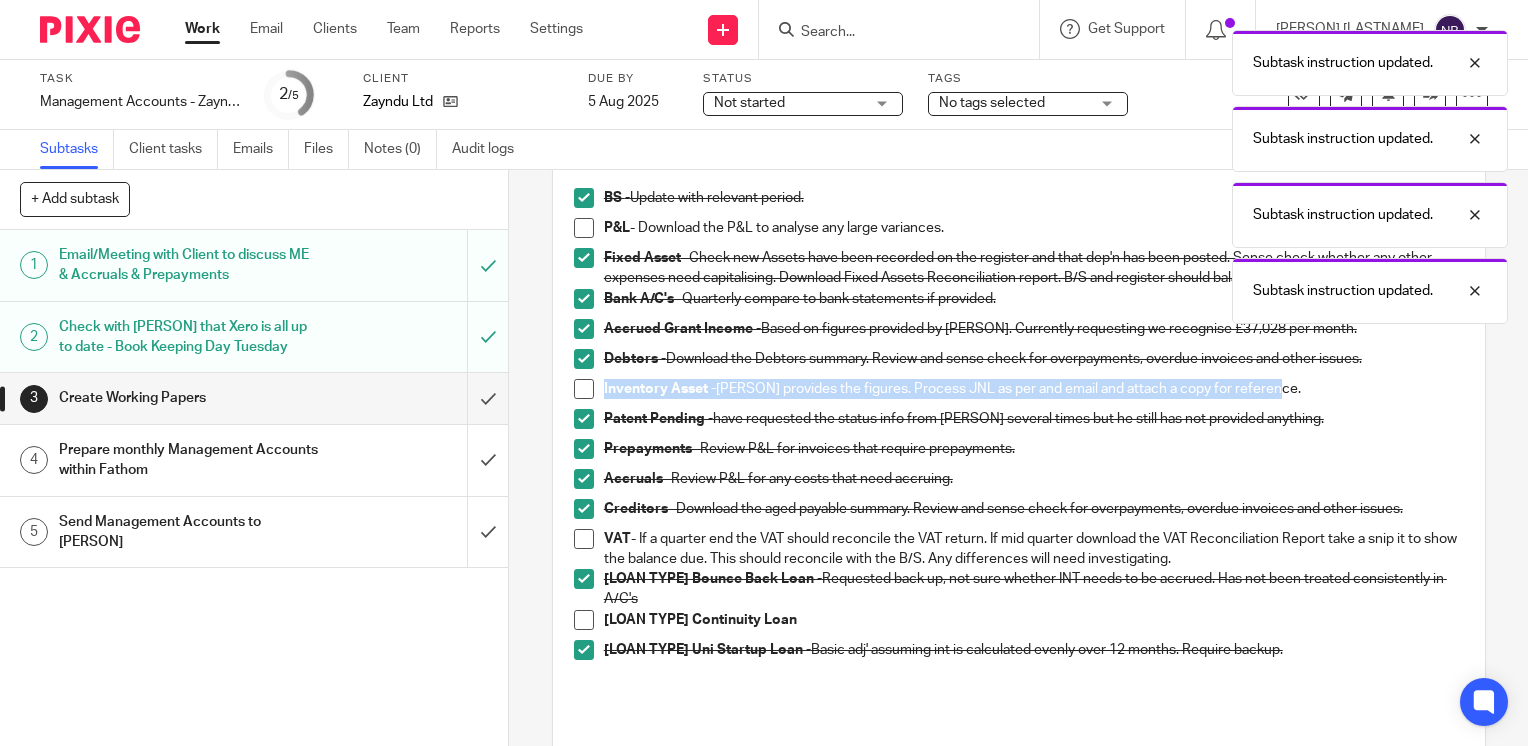 click on "Prepare monthly Management Accounts within Fathom" at bounding box center (253, 460) 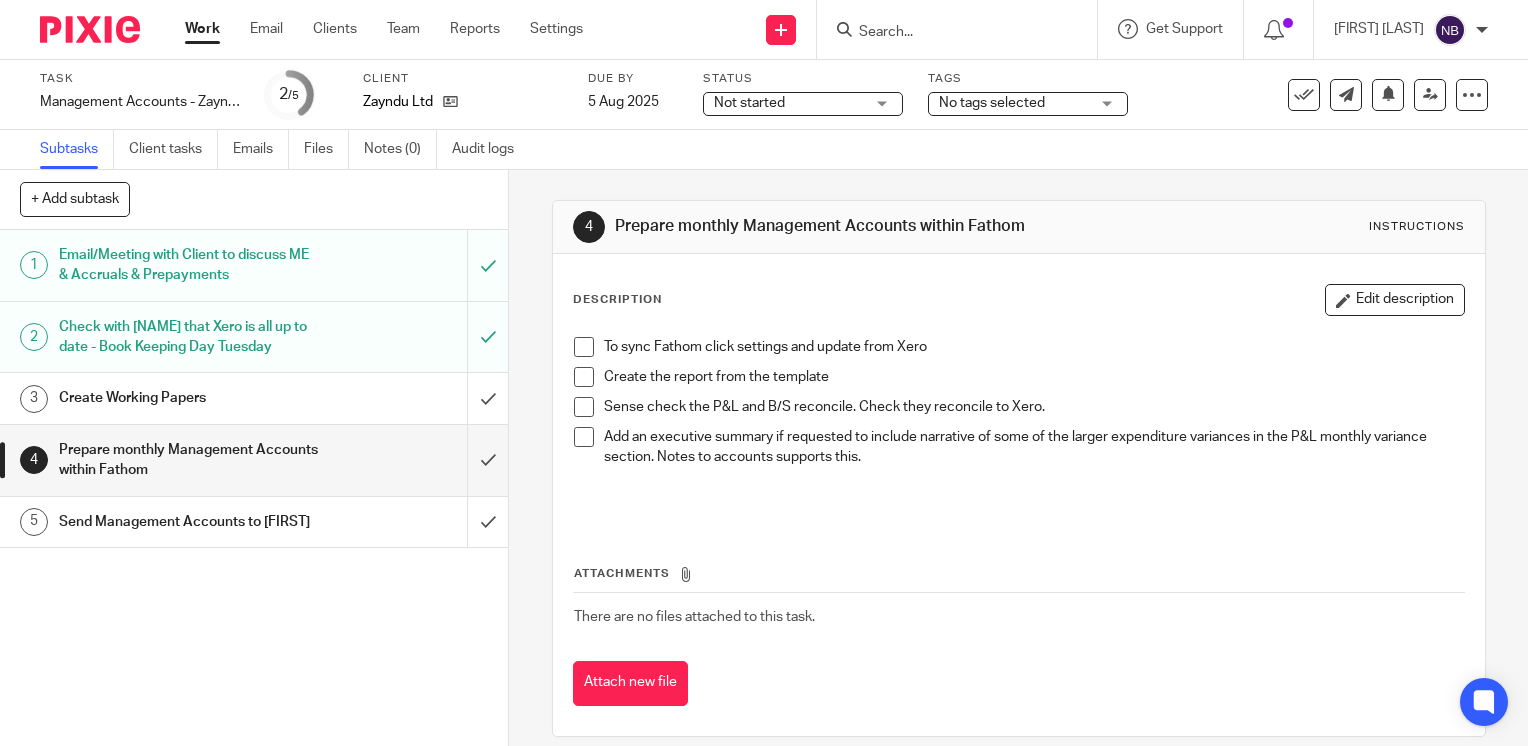scroll, scrollTop: 0, scrollLeft: 0, axis: both 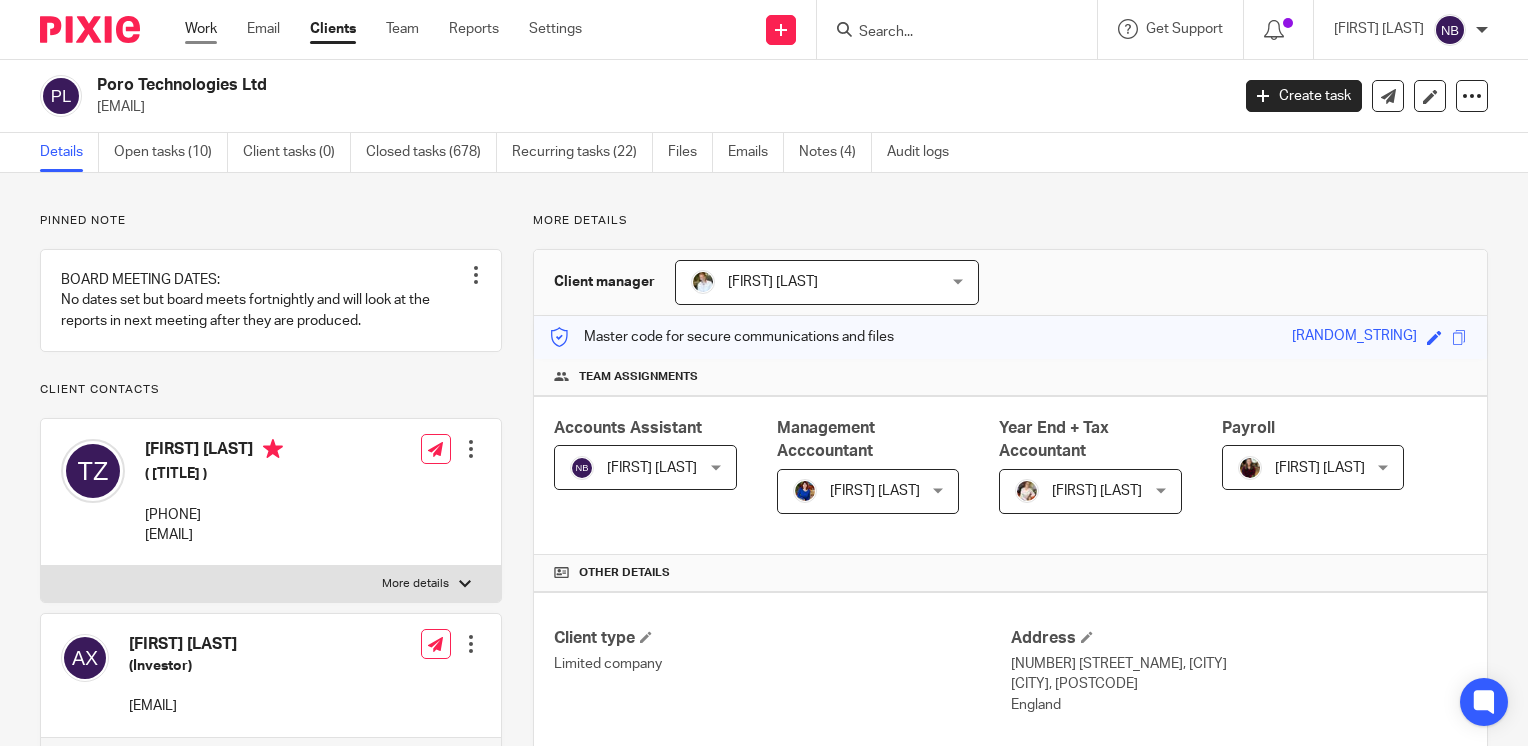 click on "Work" at bounding box center [201, 29] 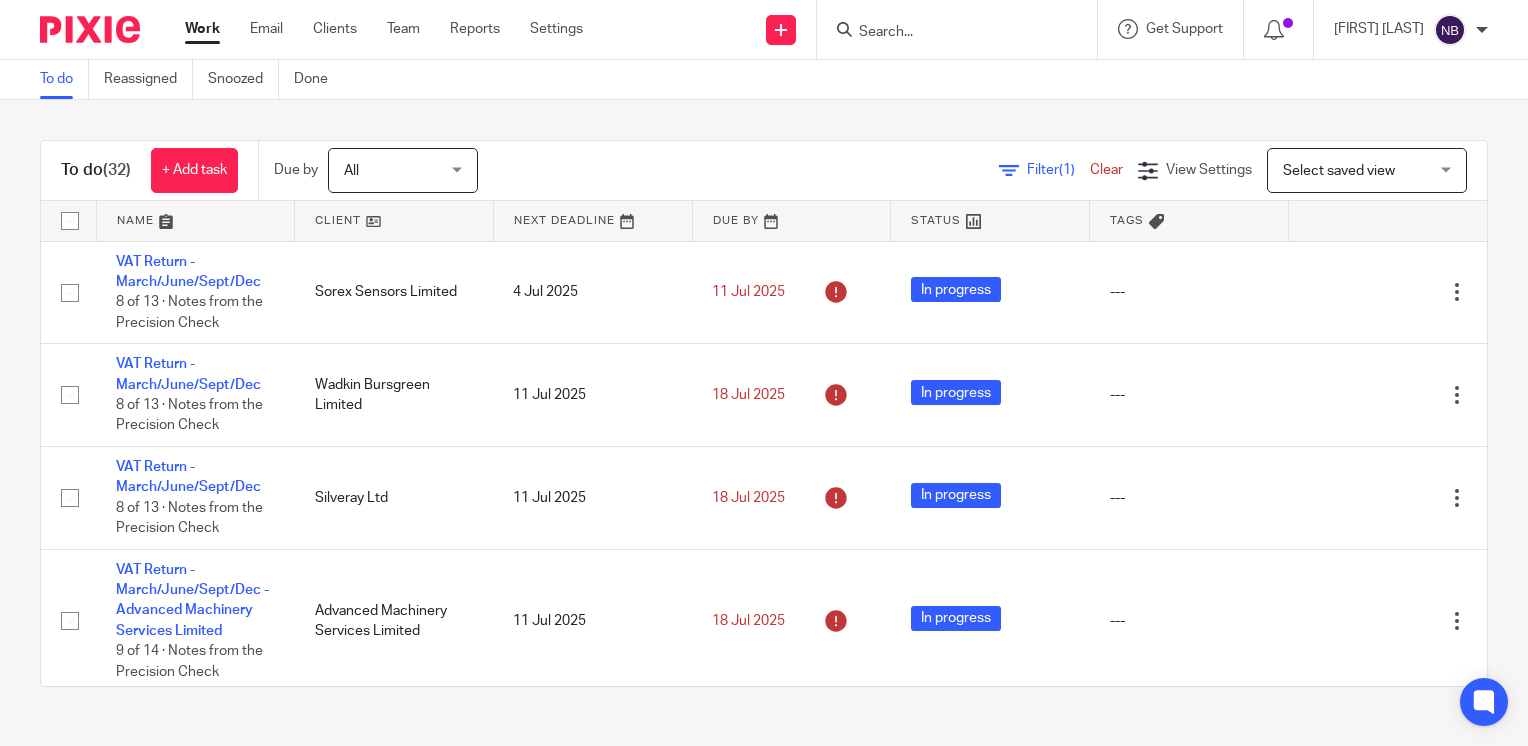 scroll, scrollTop: 0, scrollLeft: 0, axis: both 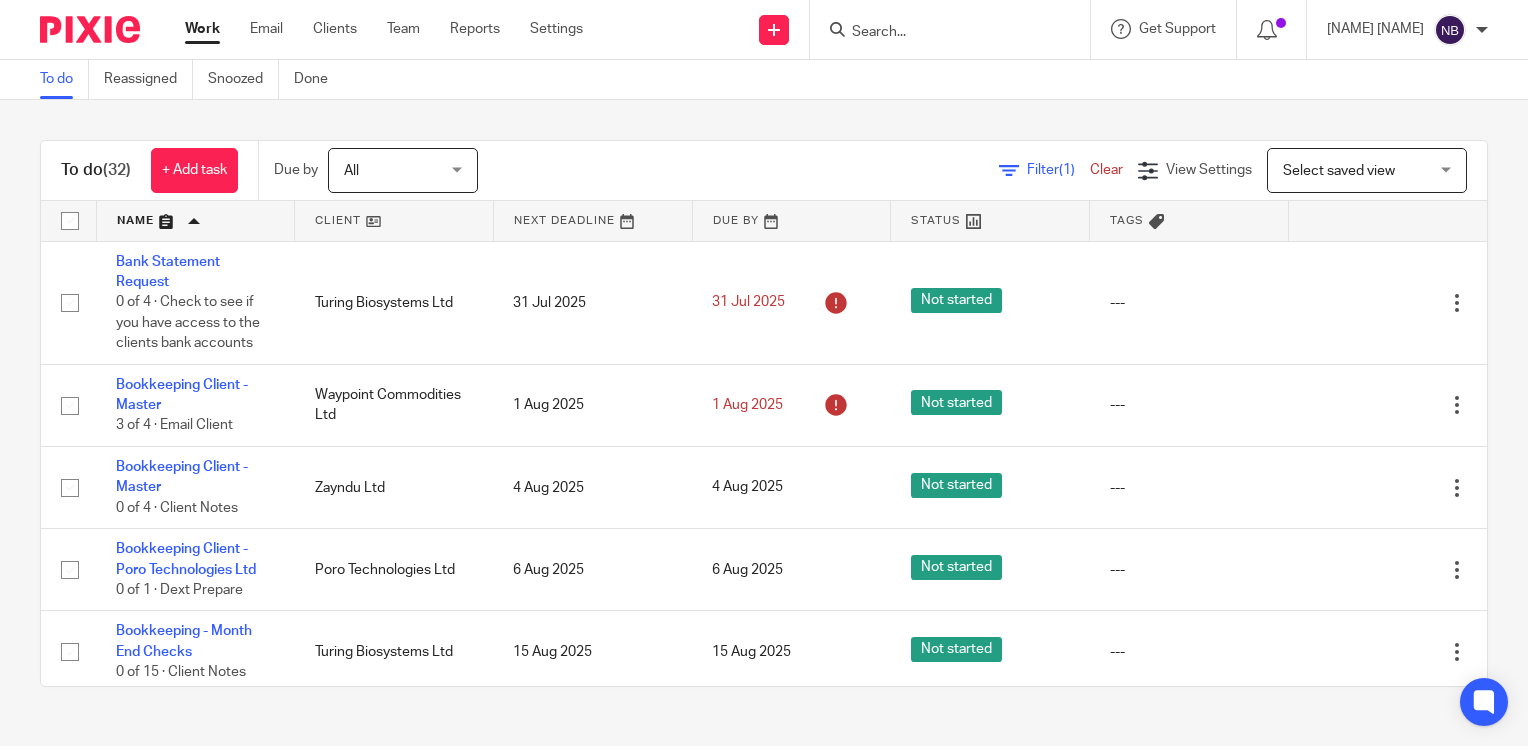 click at bounding box center [196, 221] 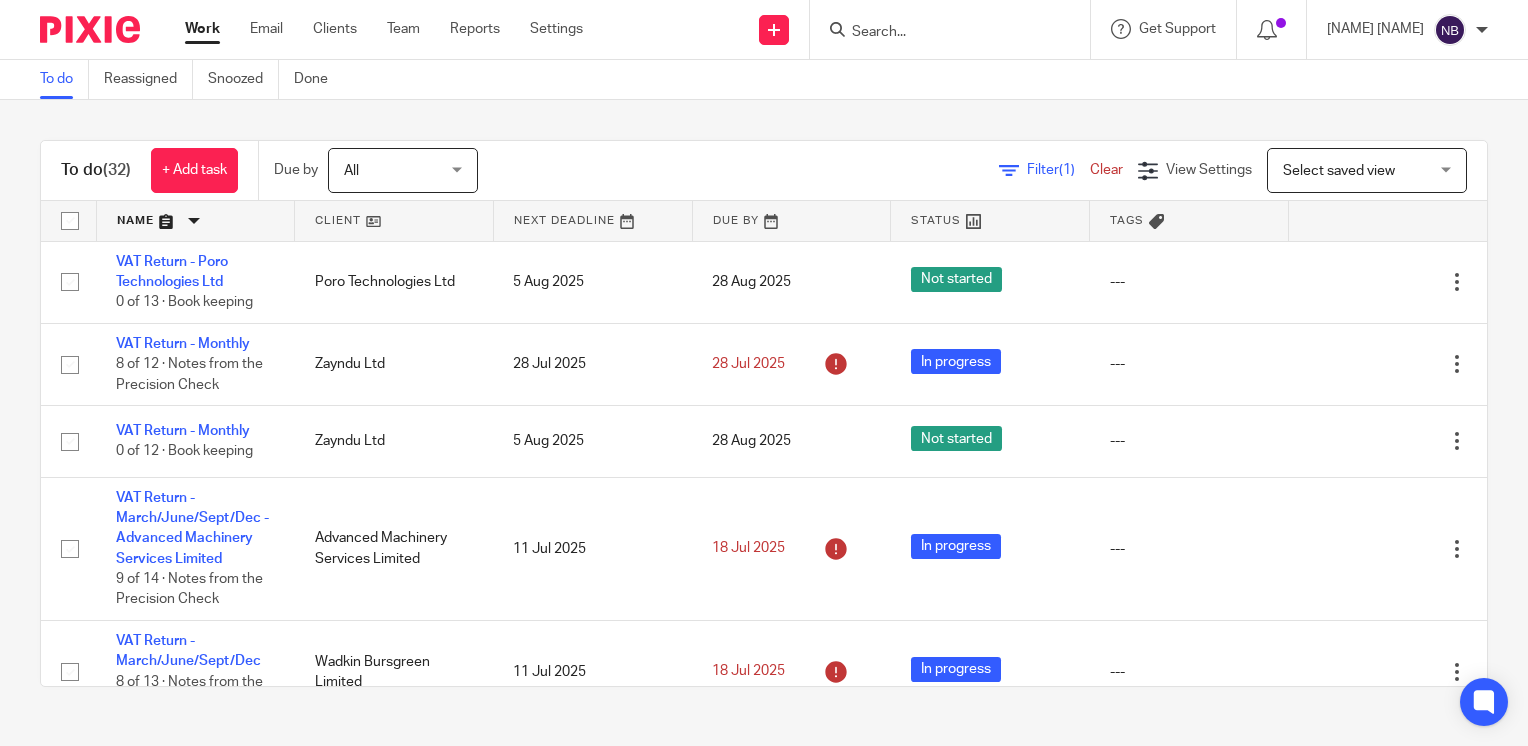 scroll, scrollTop: 0, scrollLeft: 0, axis: both 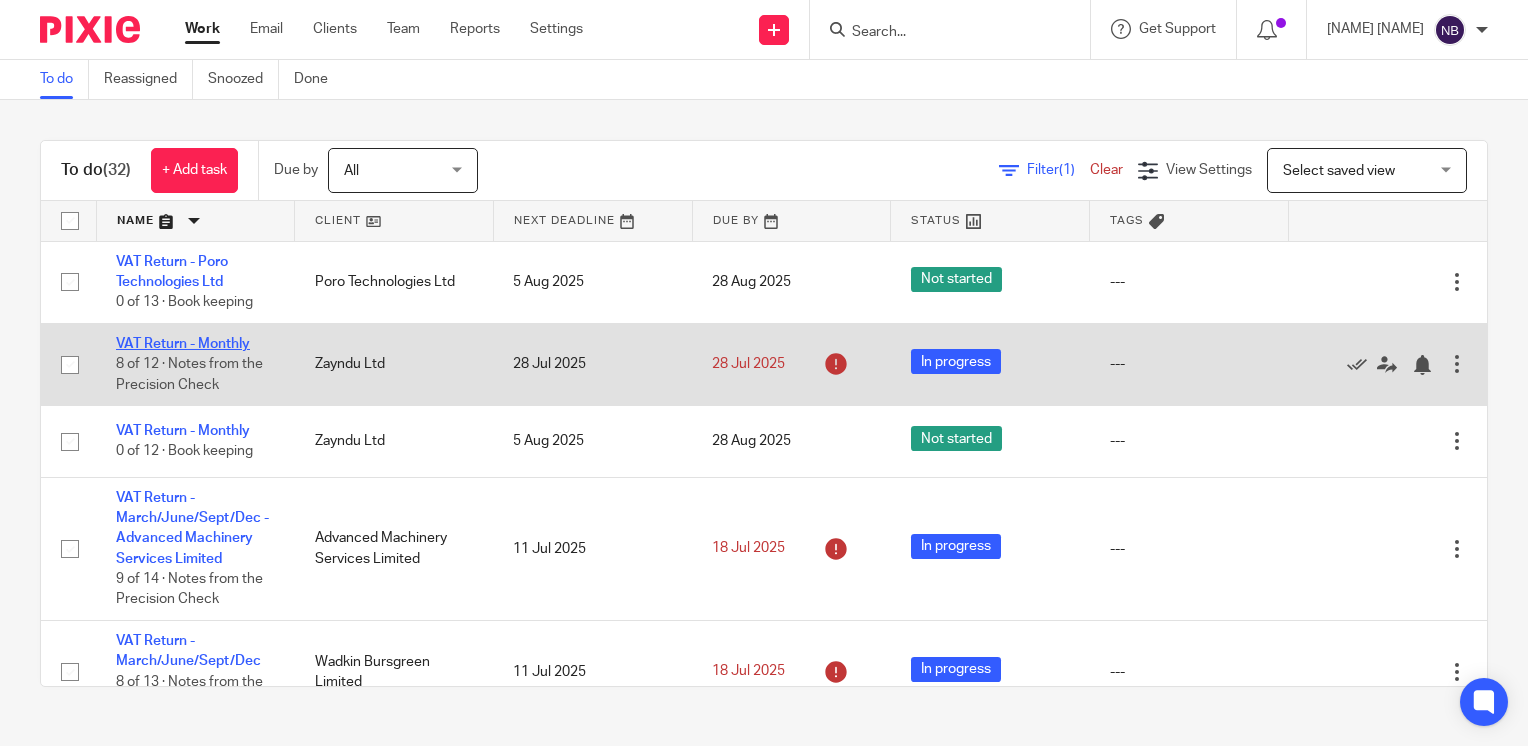 click on "VAT Return - Monthly" at bounding box center [183, 344] 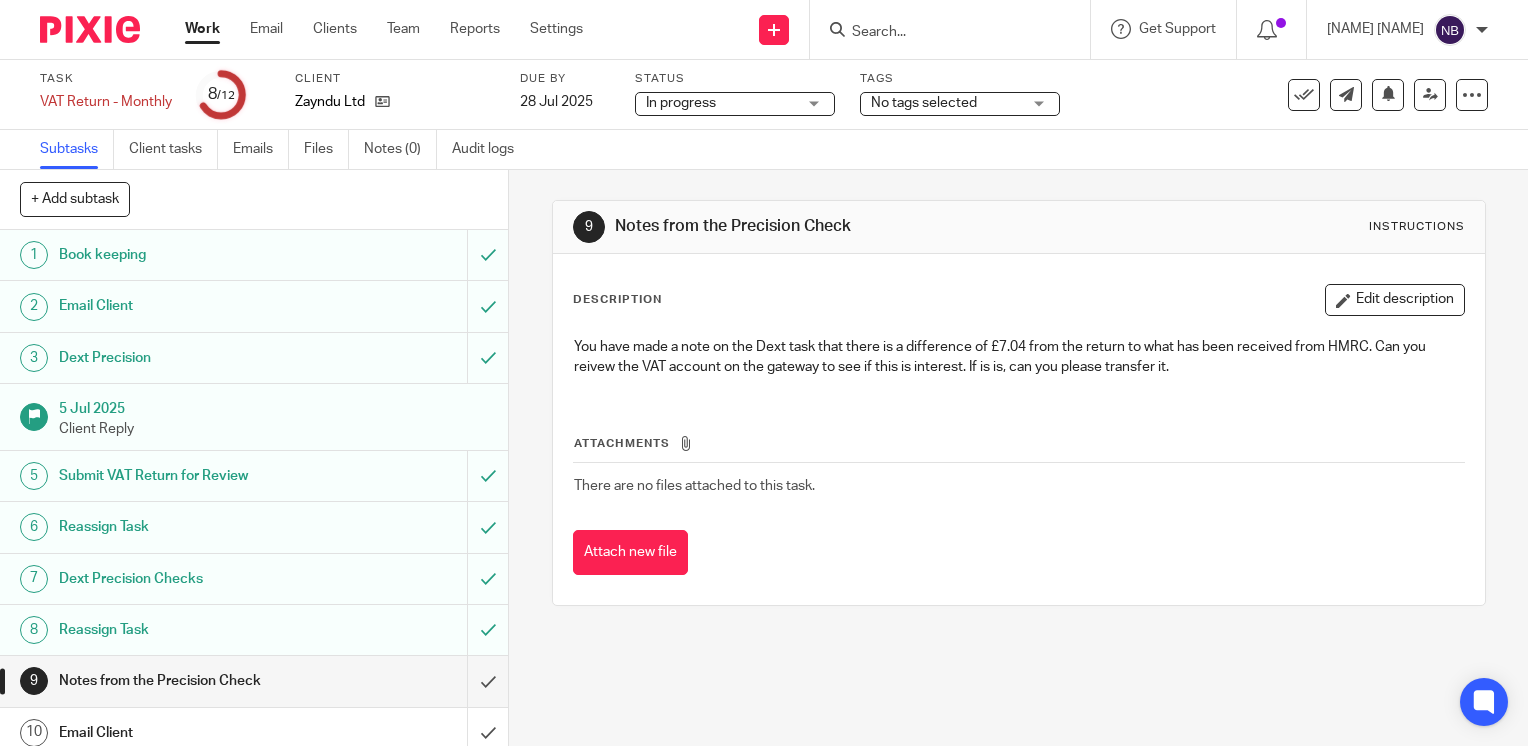 scroll, scrollTop: 0, scrollLeft: 0, axis: both 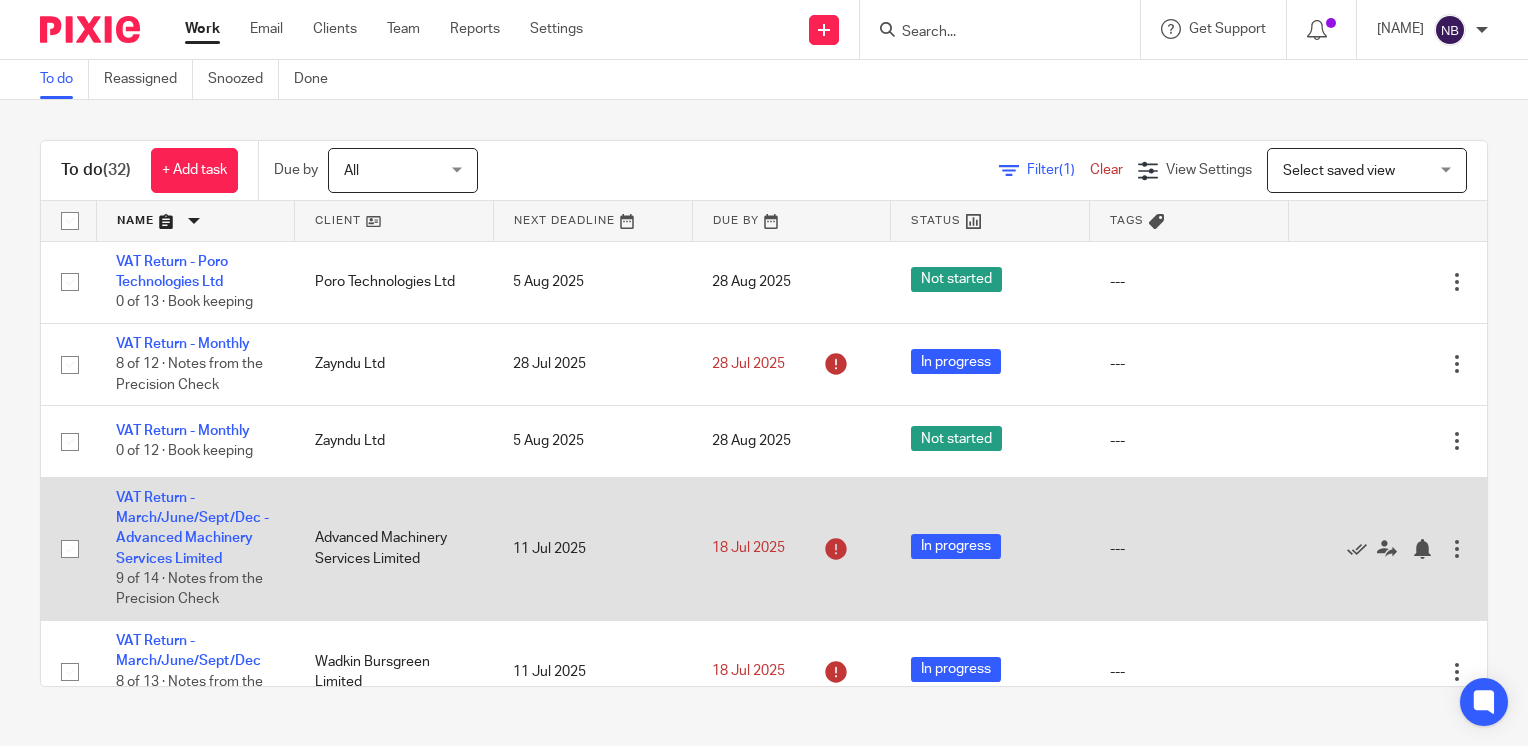 click on "VAT Return - March/June/Sept/Dec - Advanced Machinery Services Limited
9
of
14 ·
Notes from the Precision Check" at bounding box center [195, 548] 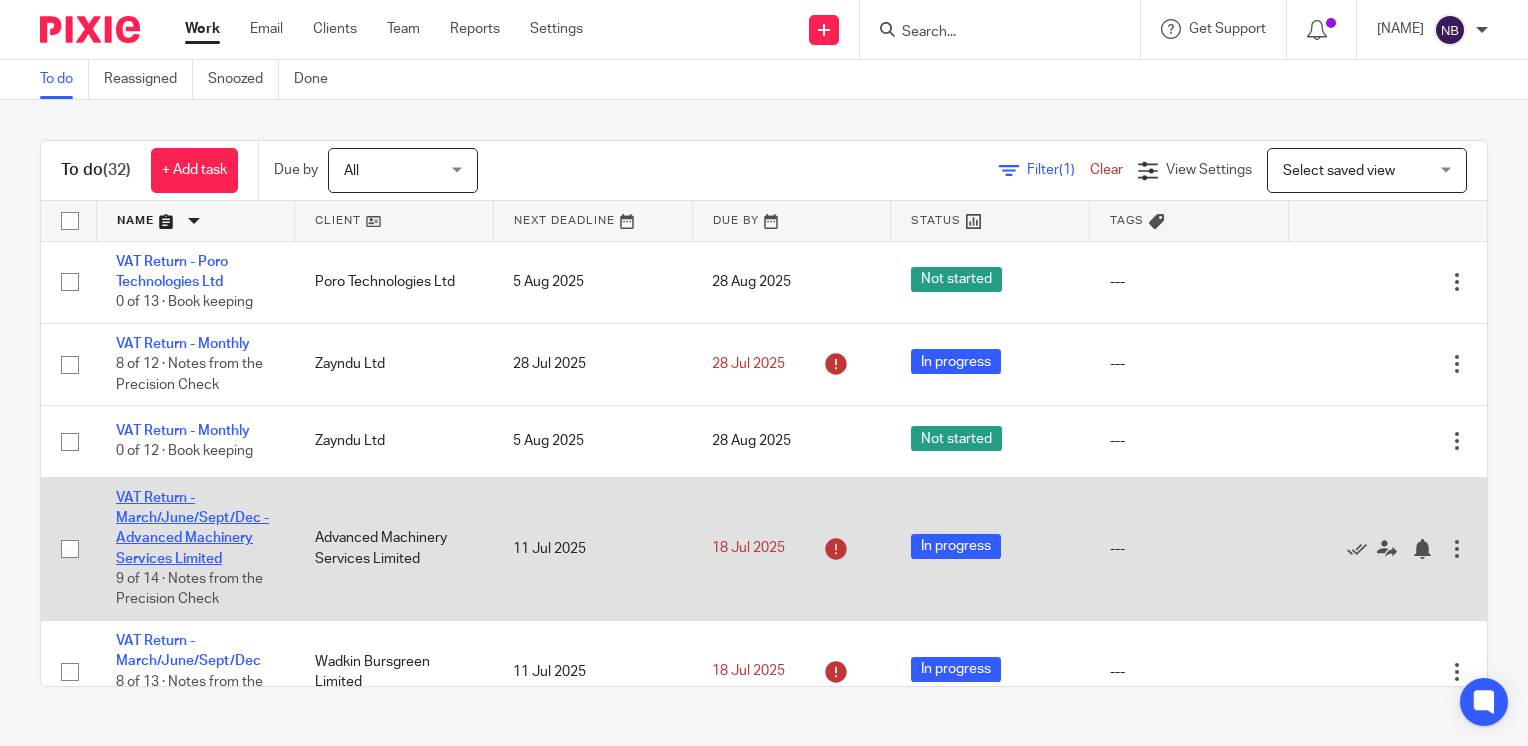 click on "VAT Return - March/June/Sept/Dec - Advanced Machinery Services Limited" at bounding box center (192, 528) 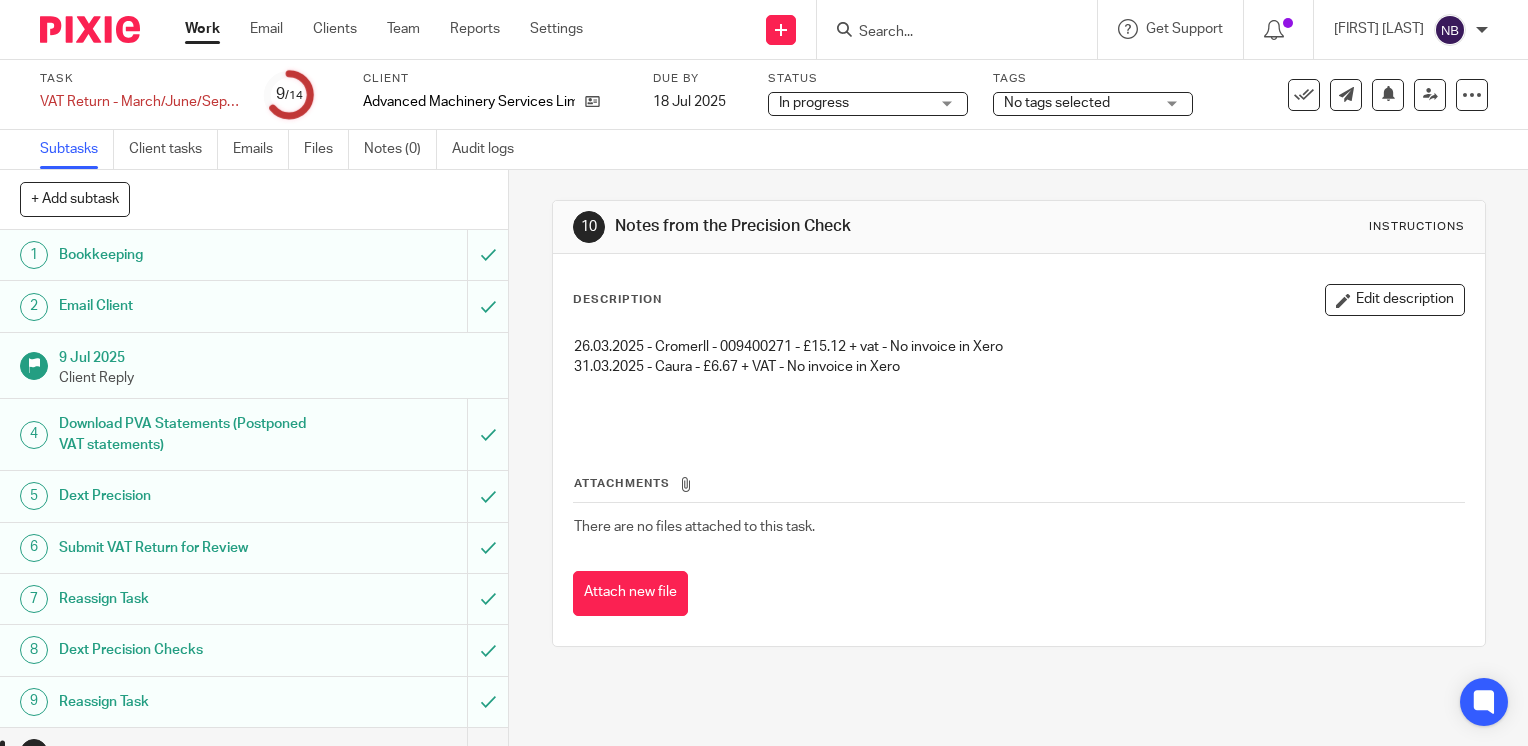 scroll, scrollTop: 0, scrollLeft: 0, axis: both 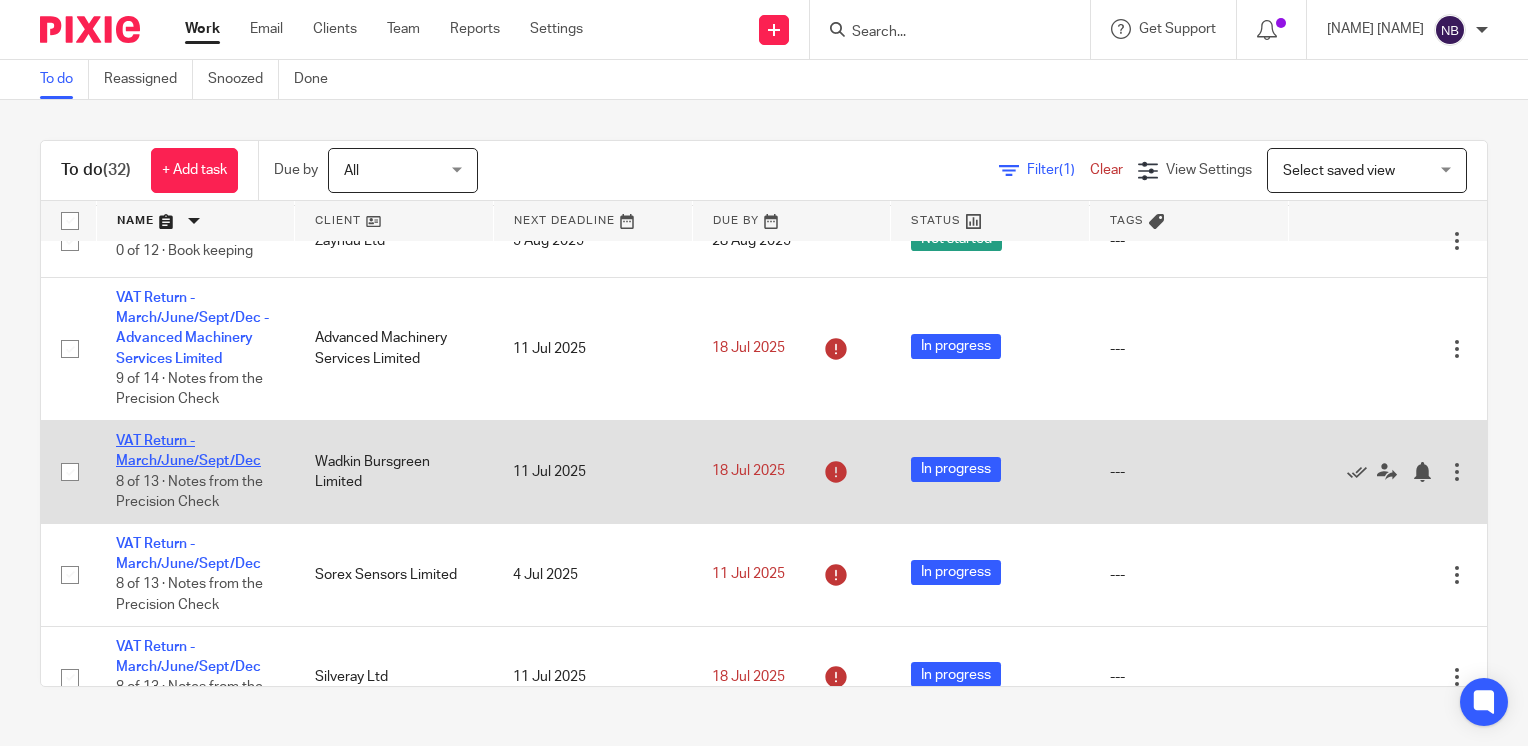 click on "VAT Return - March/June/Sept/Dec" at bounding box center (188, 451) 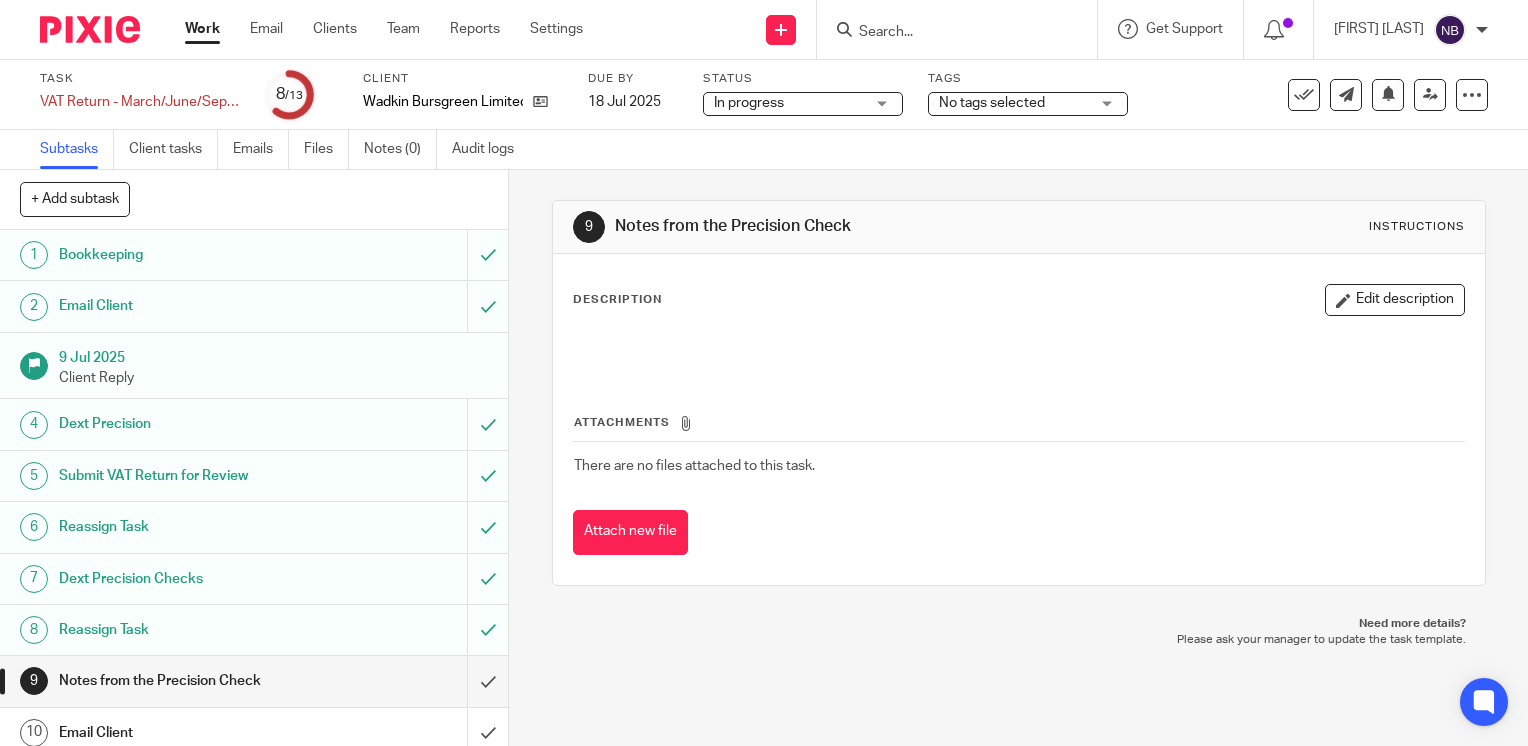 scroll, scrollTop: 0, scrollLeft: 0, axis: both 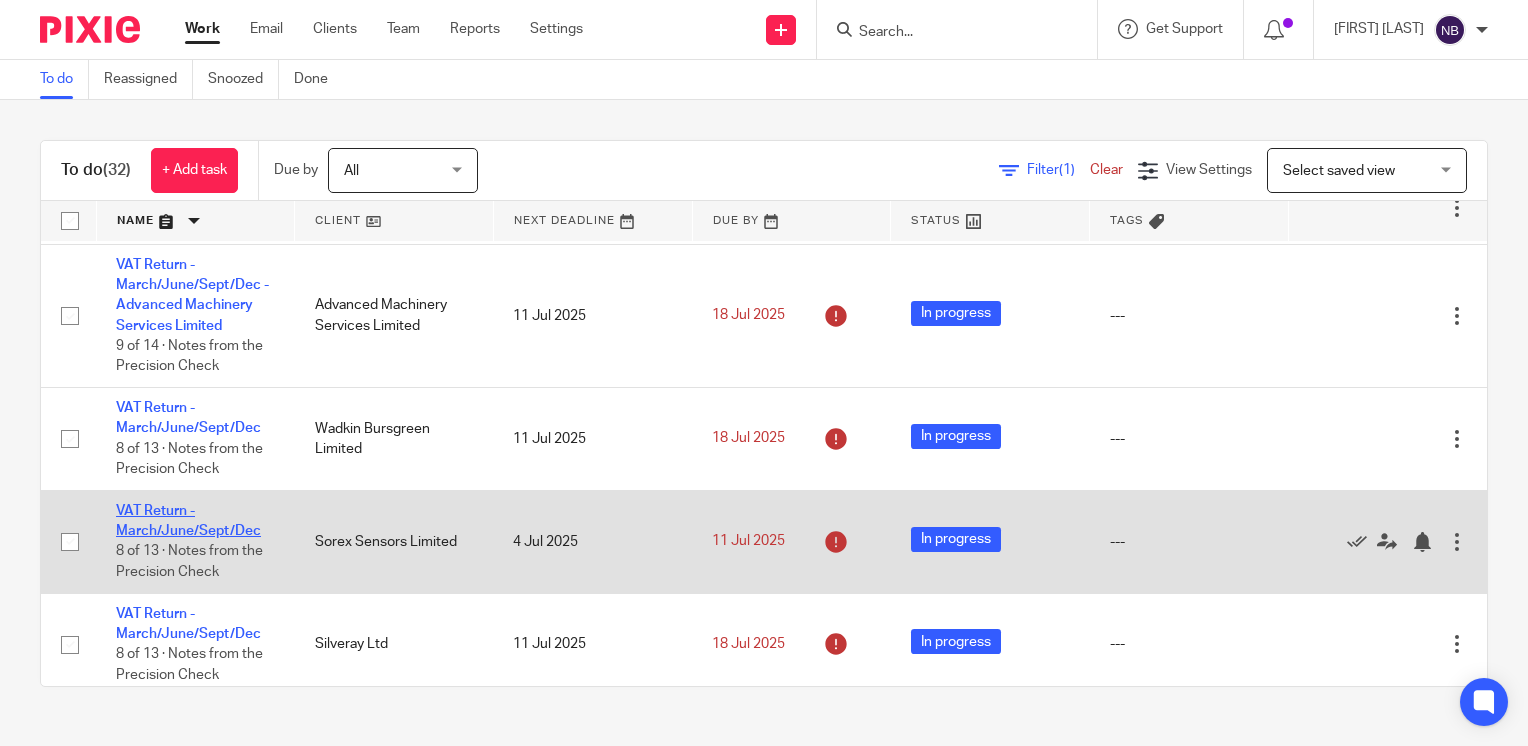click on "VAT Return - March/June/Sept/Dec" at bounding box center (188, 521) 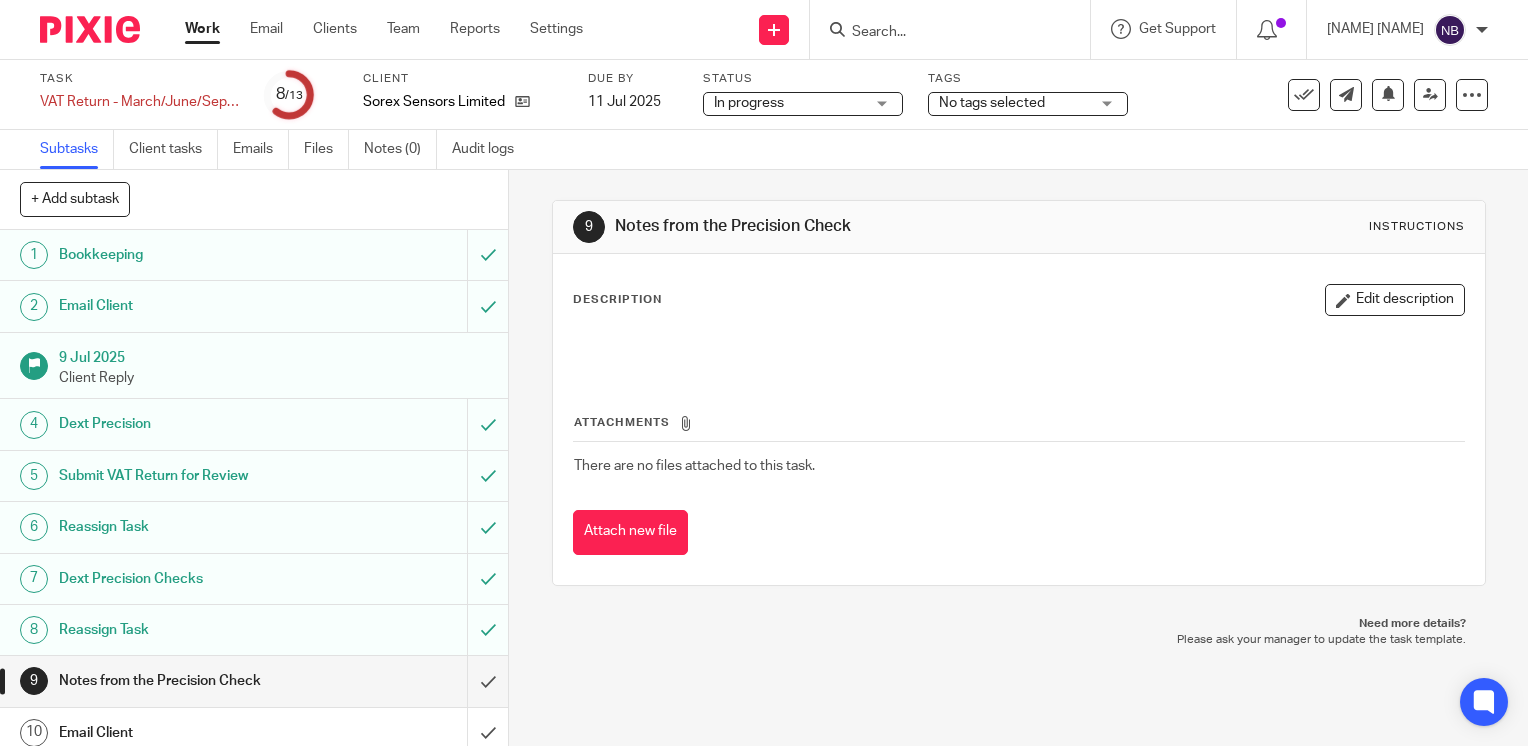 scroll, scrollTop: 0, scrollLeft: 0, axis: both 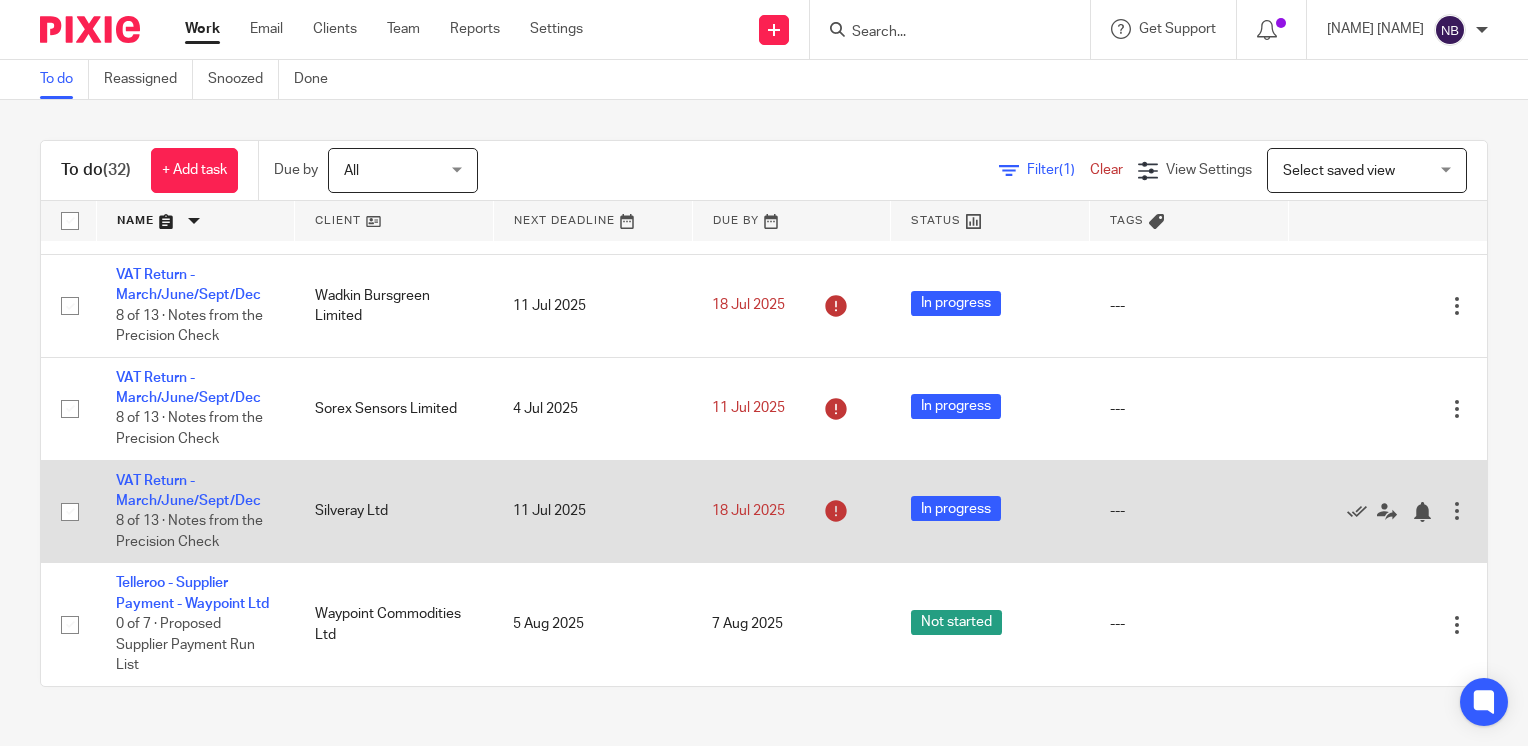 click on "VAT Return - March/June/Sept/Dec
8
of
13 ·
Notes from the Precision Check" at bounding box center [195, 511] 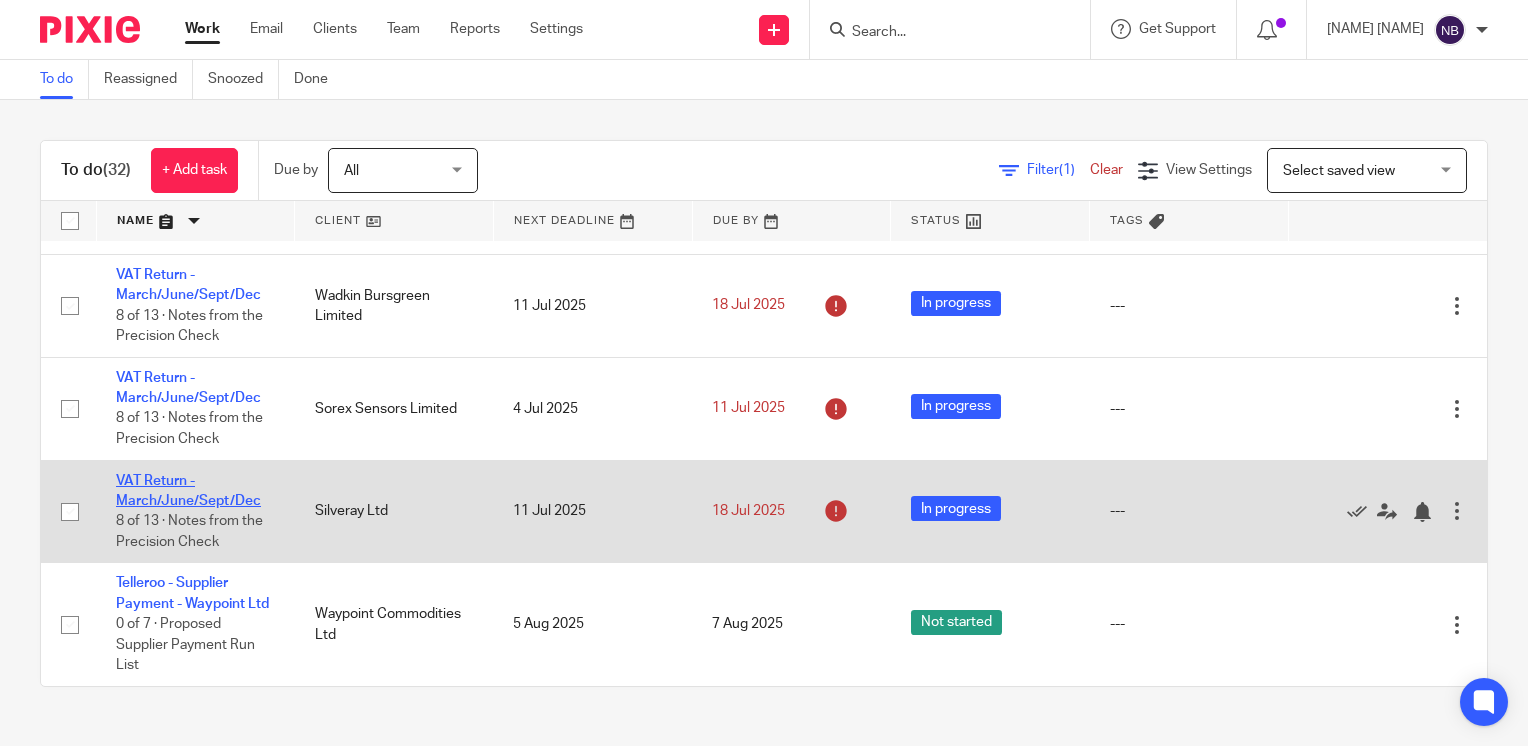 click on "VAT Return - March/June/Sept/Dec" at bounding box center (188, 491) 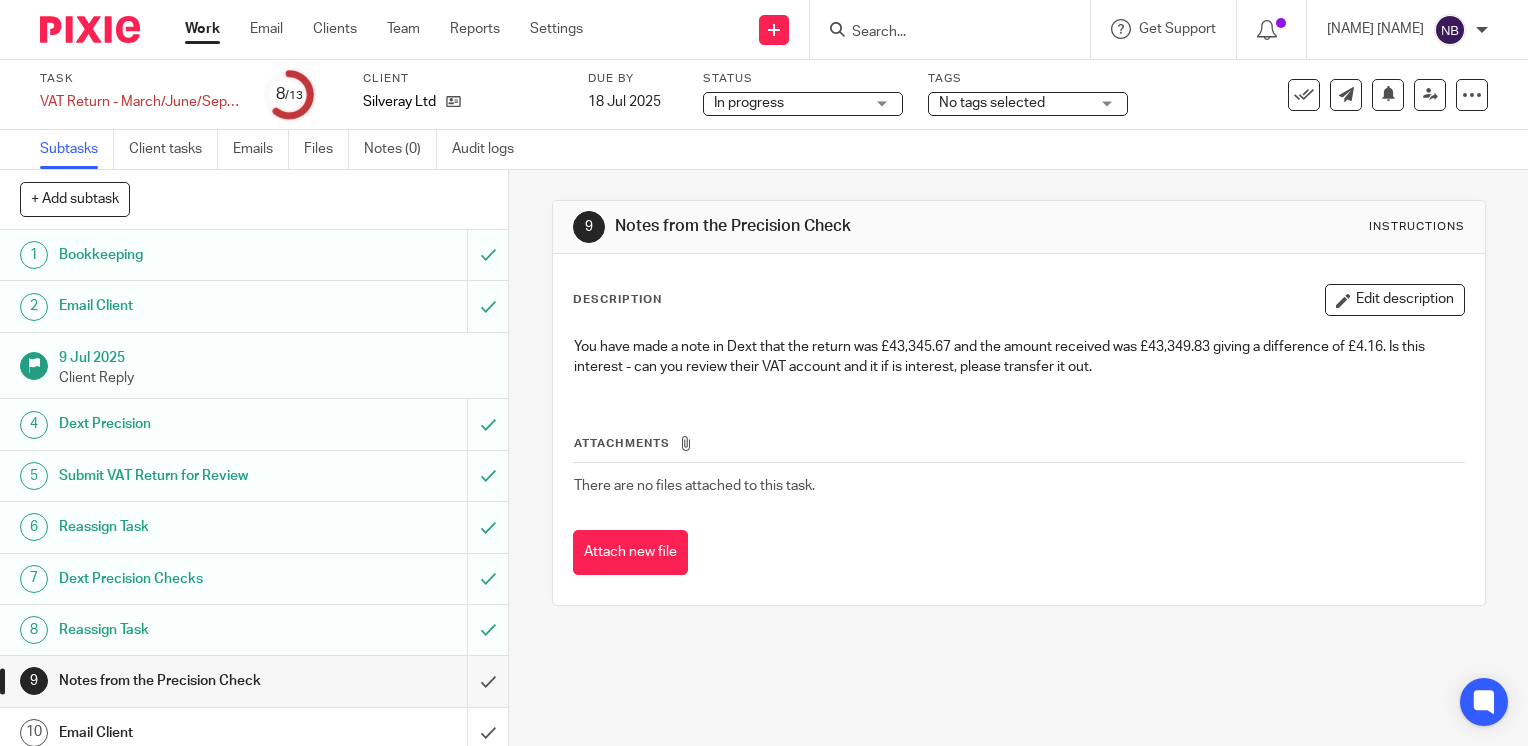 scroll, scrollTop: 0, scrollLeft: 0, axis: both 